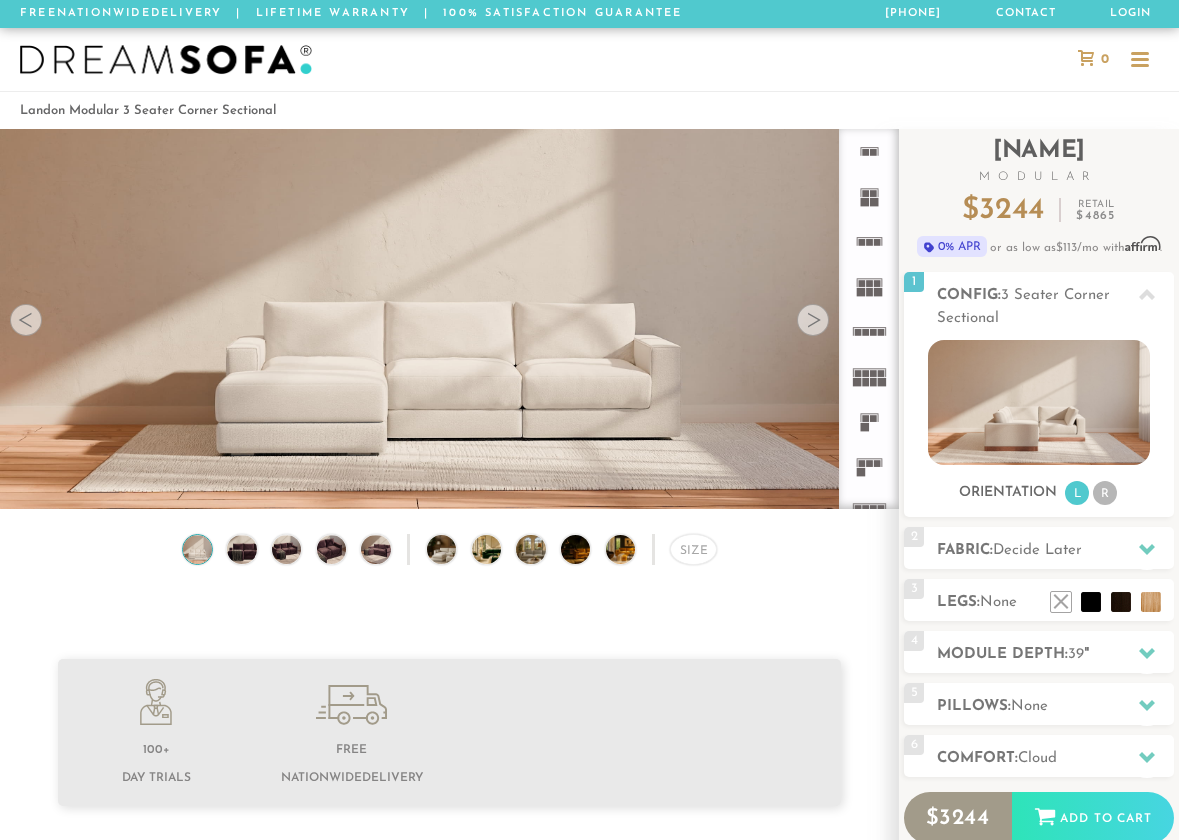 scroll, scrollTop: 0, scrollLeft: 0, axis: both 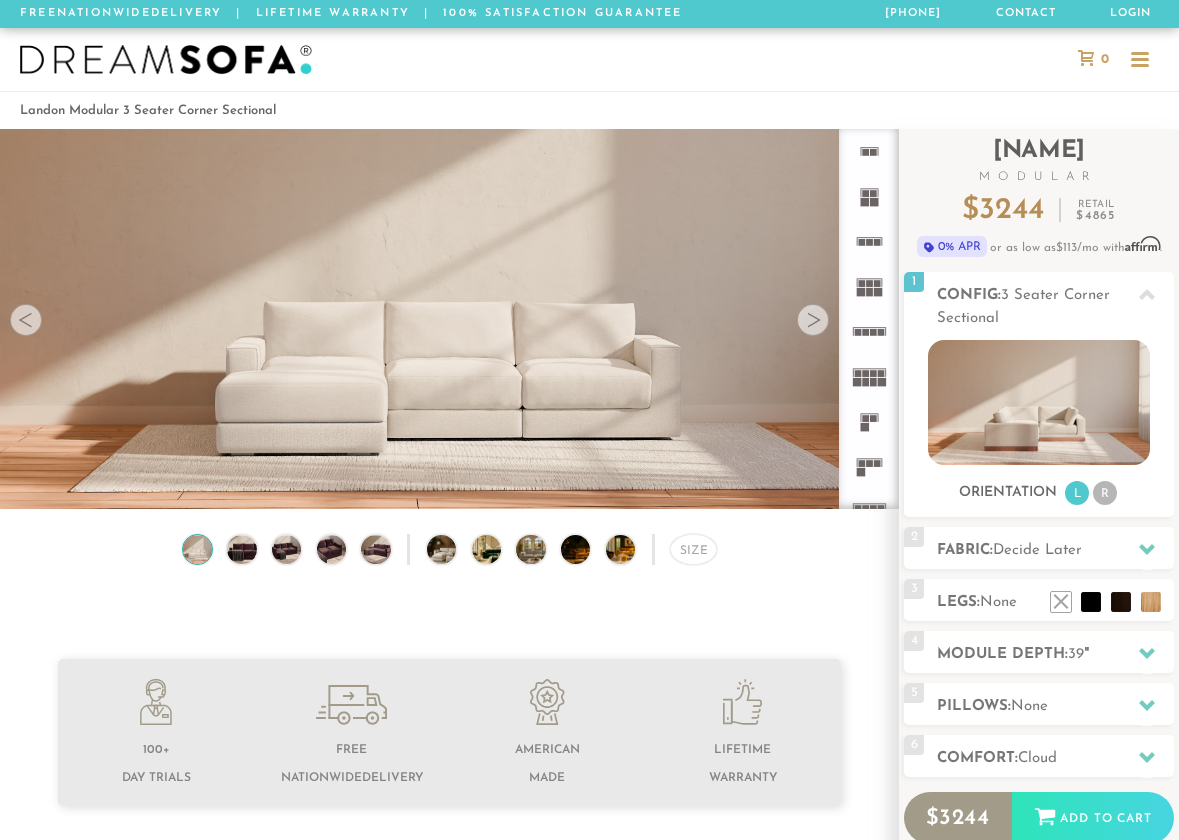 click at bounding box center [166, 60] 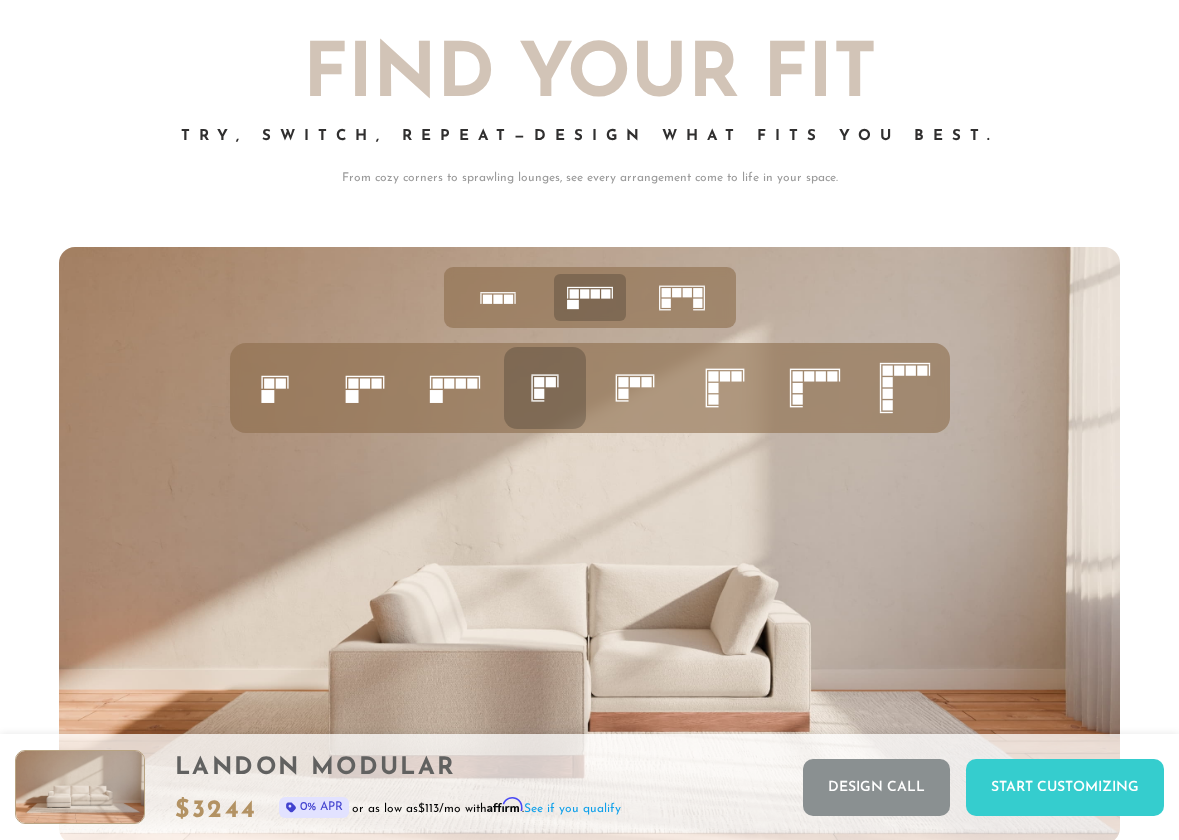 scroll, scrollTop: 6885, scrollLeft: 0, axis: vertical 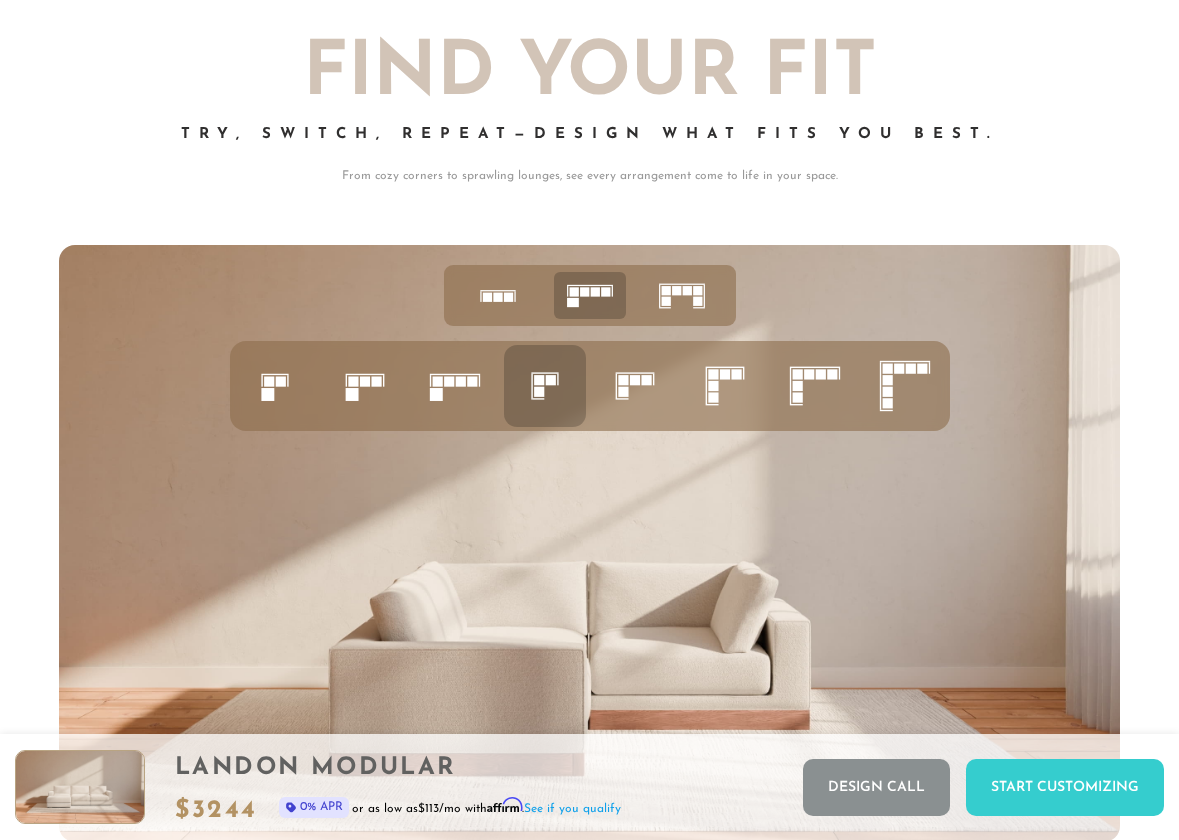 click 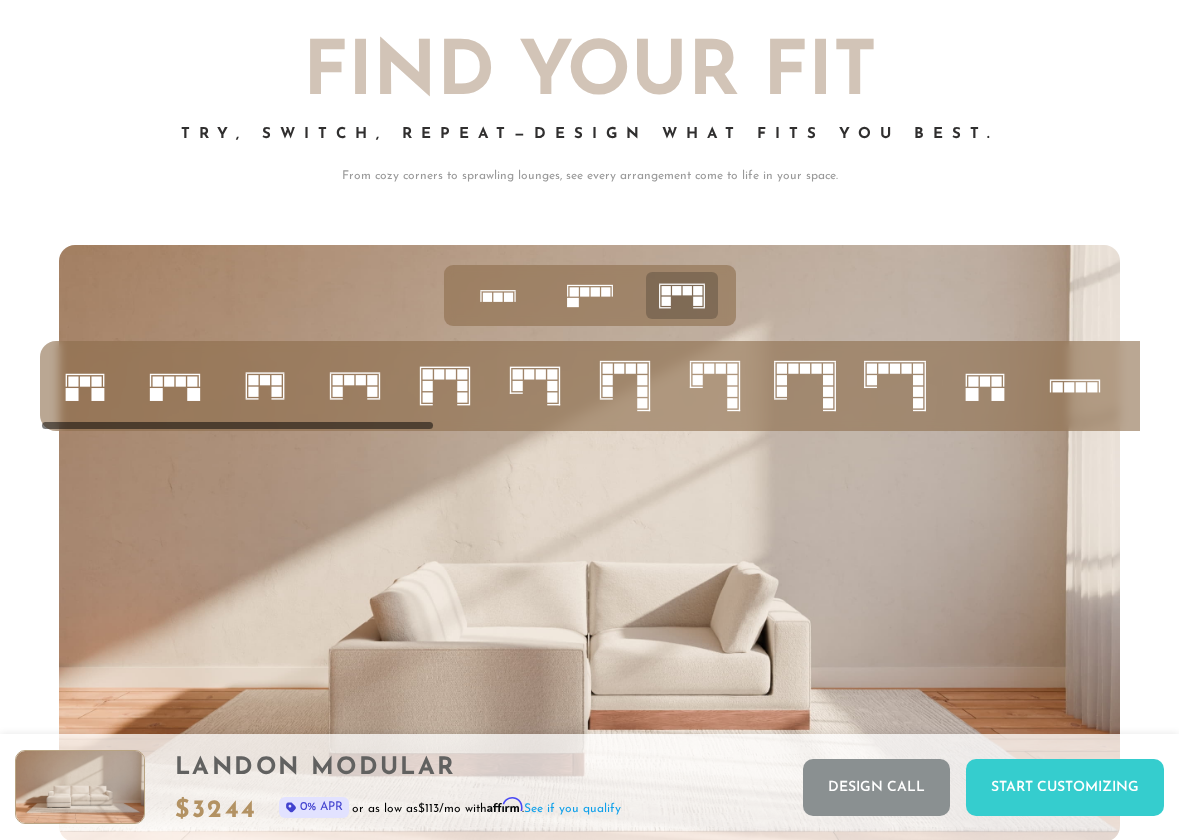 click 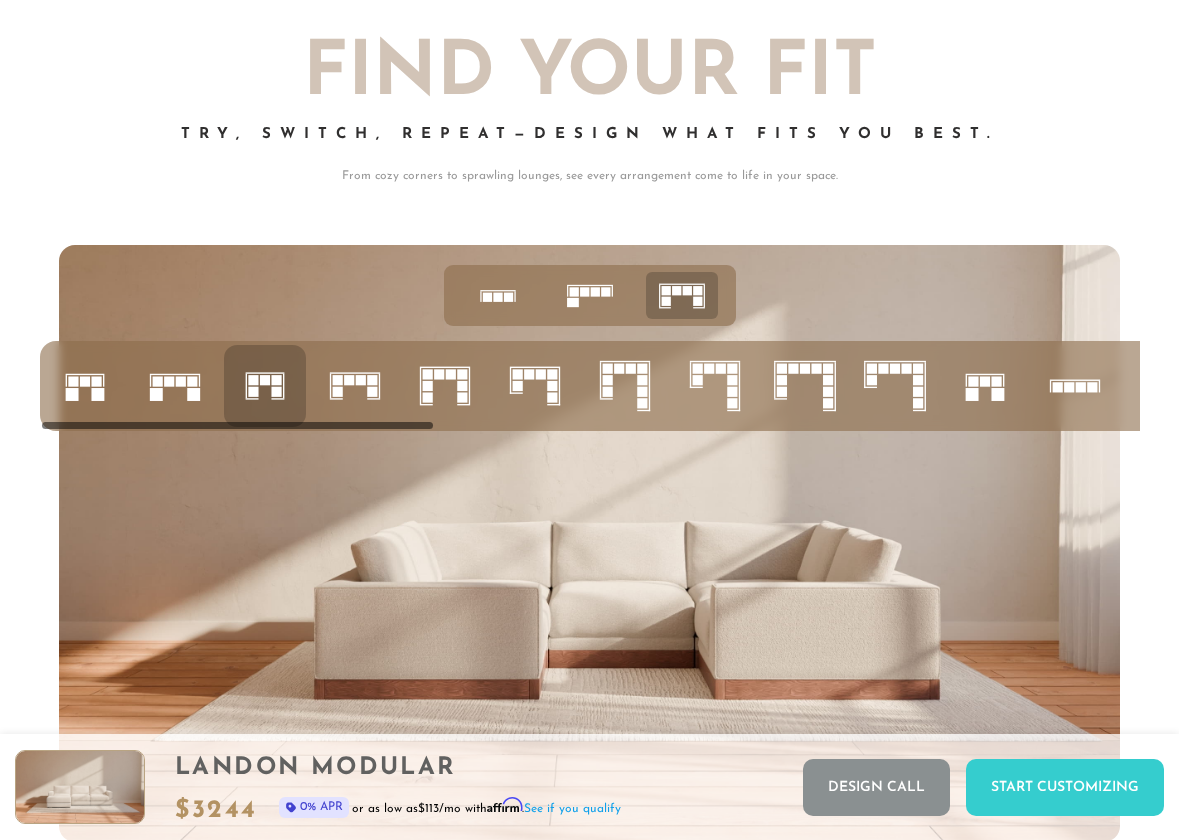 click 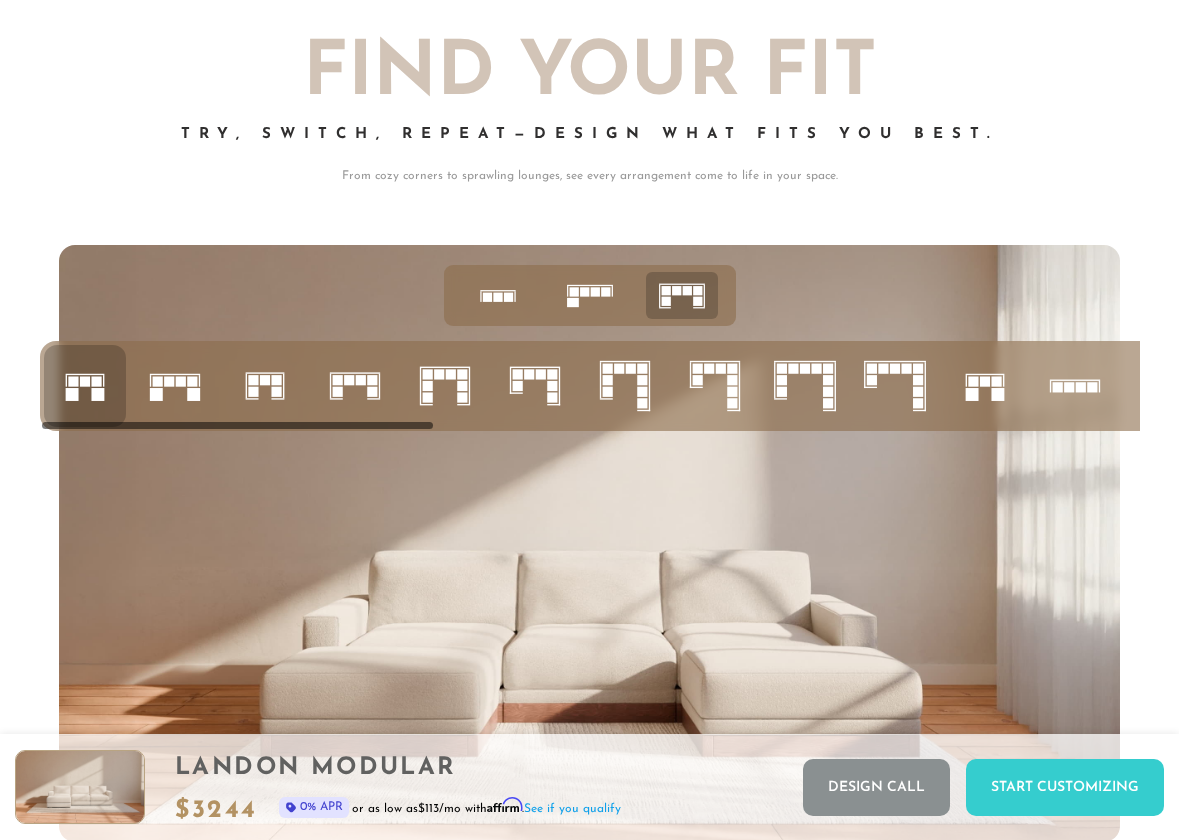 click 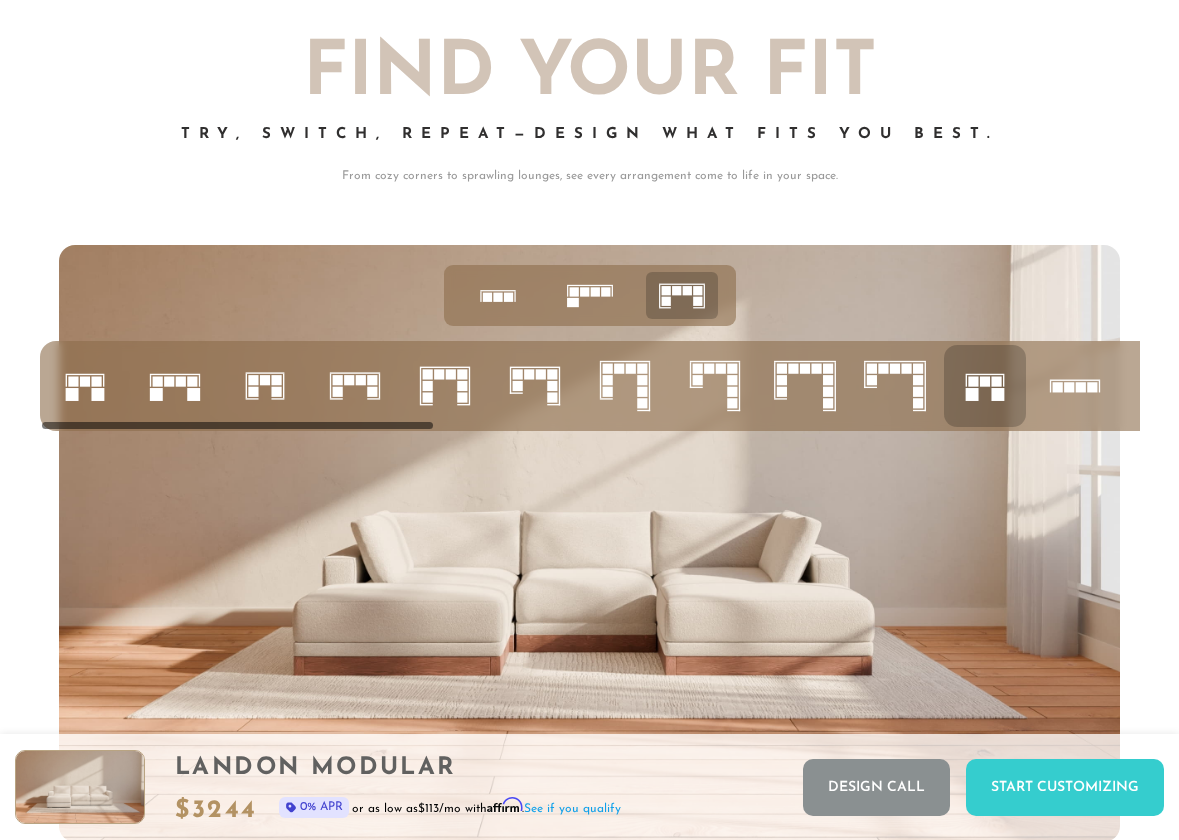 click 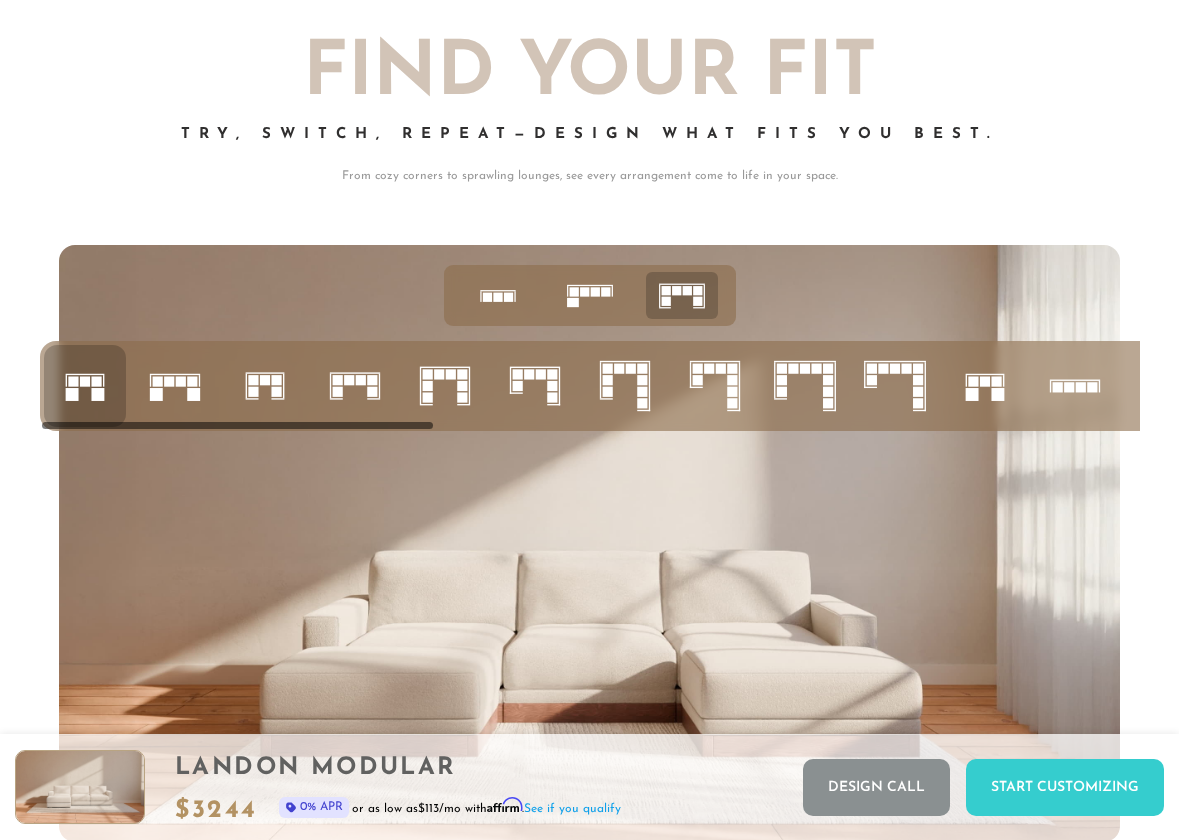 click 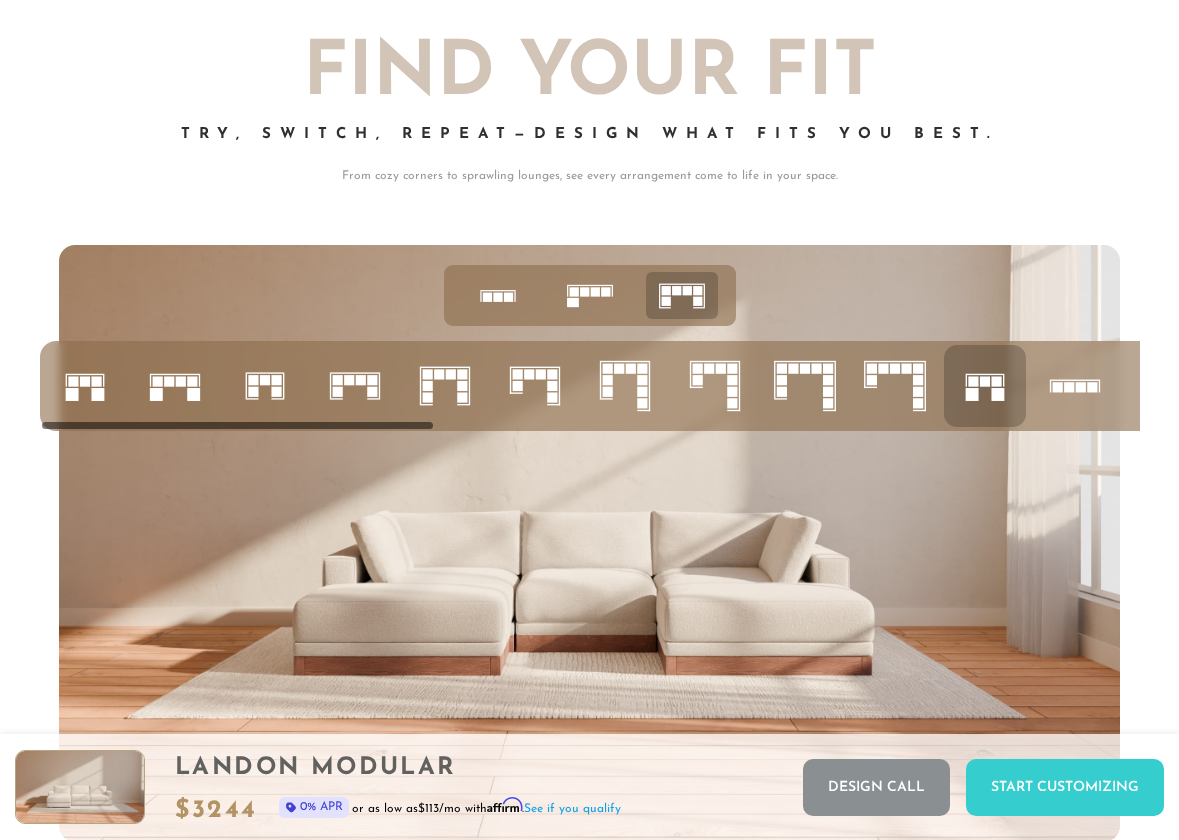 scroll, scrollTop: 0, scrollLeft: 3, axis: horizontal 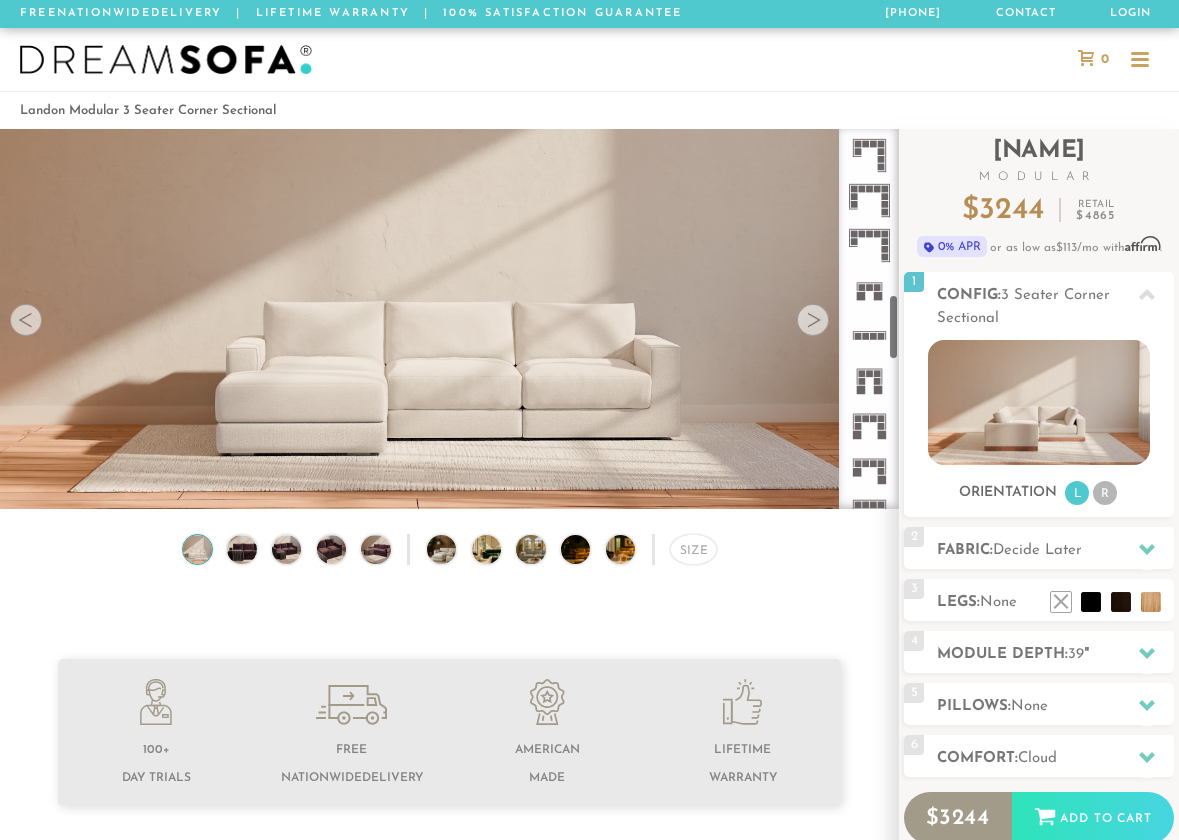 click 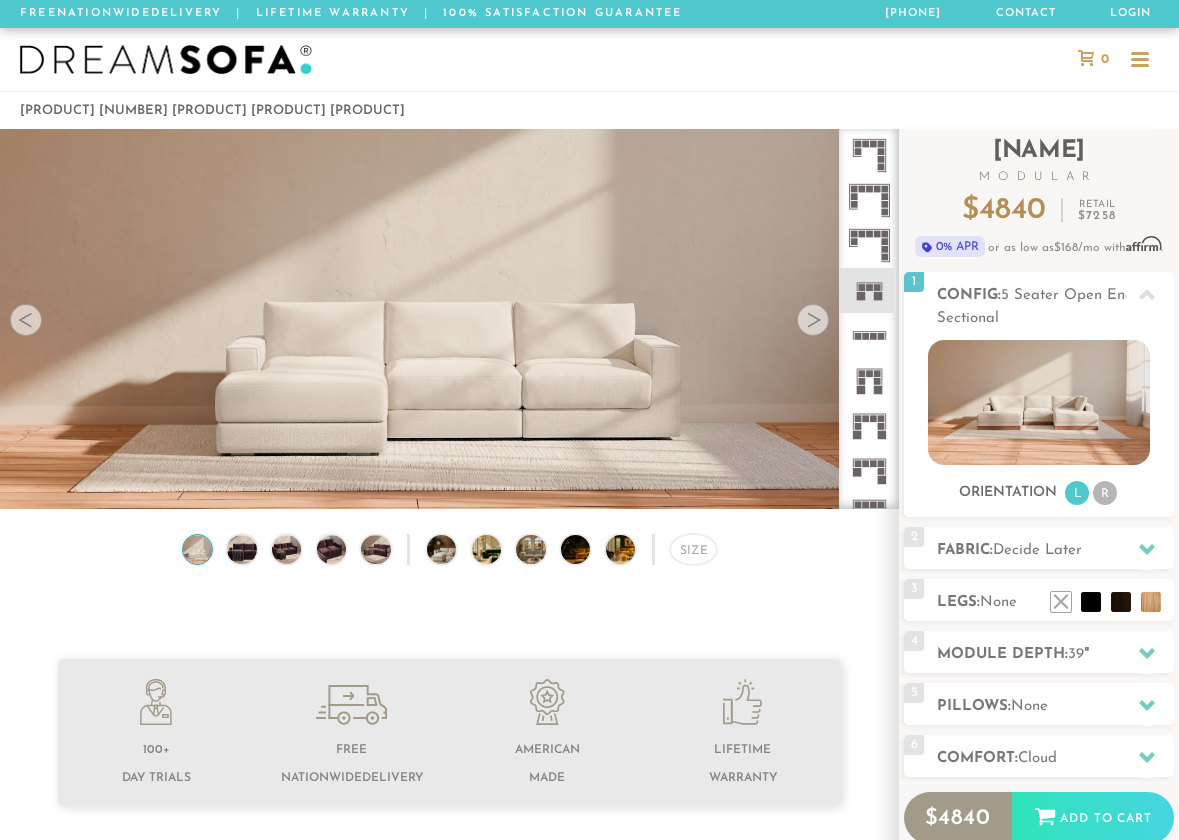 click 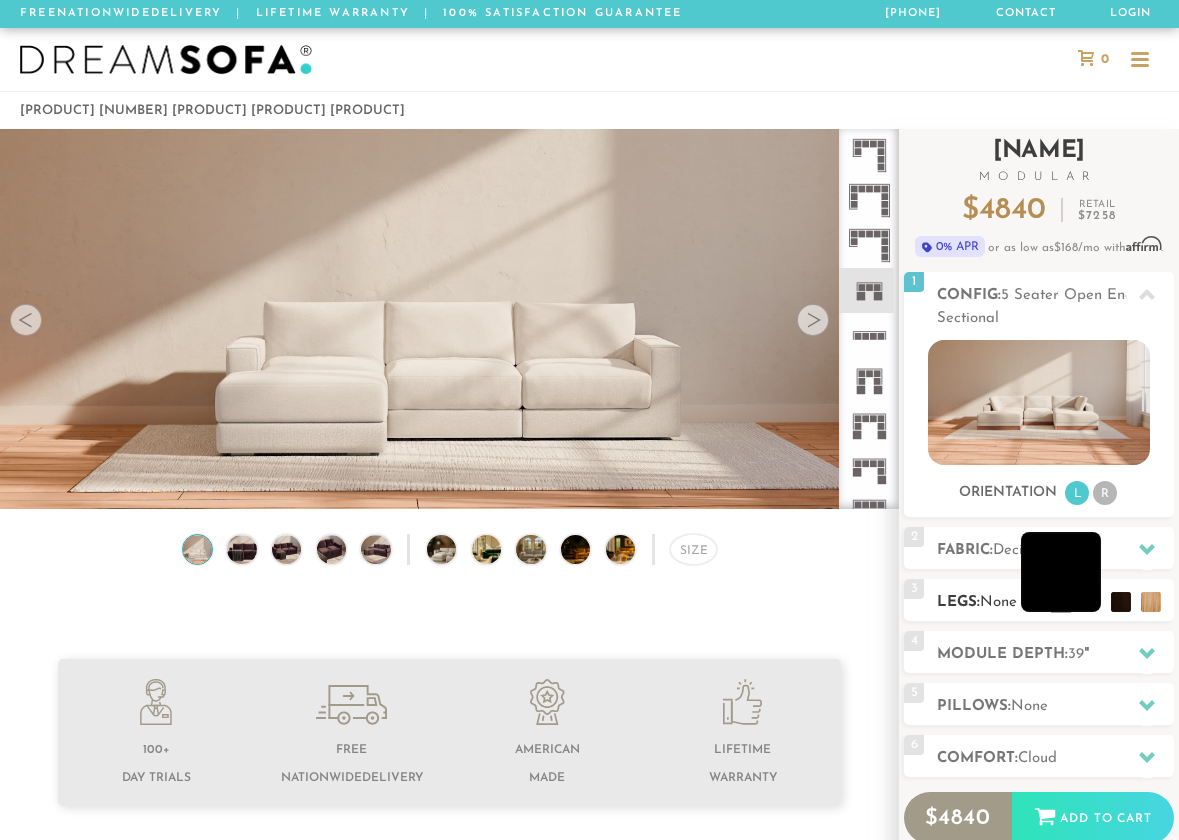 click at bounding box center (1061, 572) 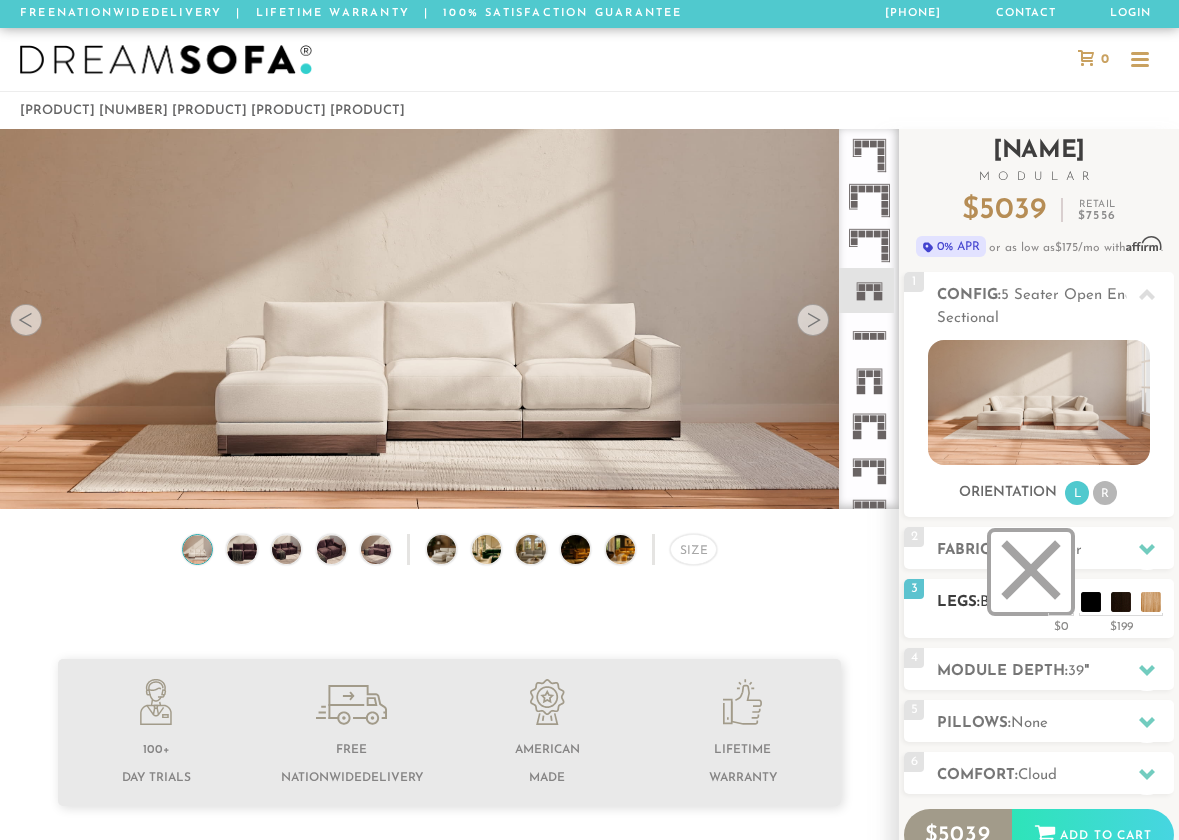 click at bounding box center [1031, 572] 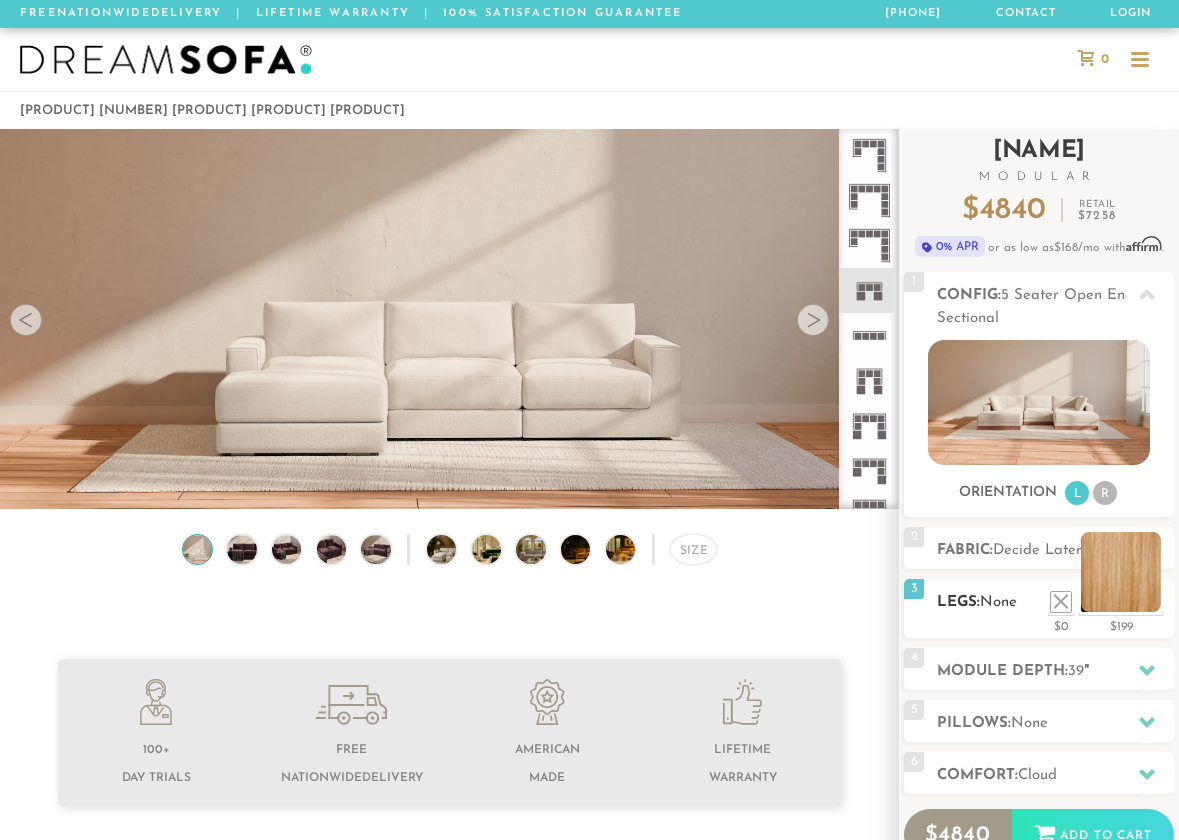 click at bounding box center (1121, 572) 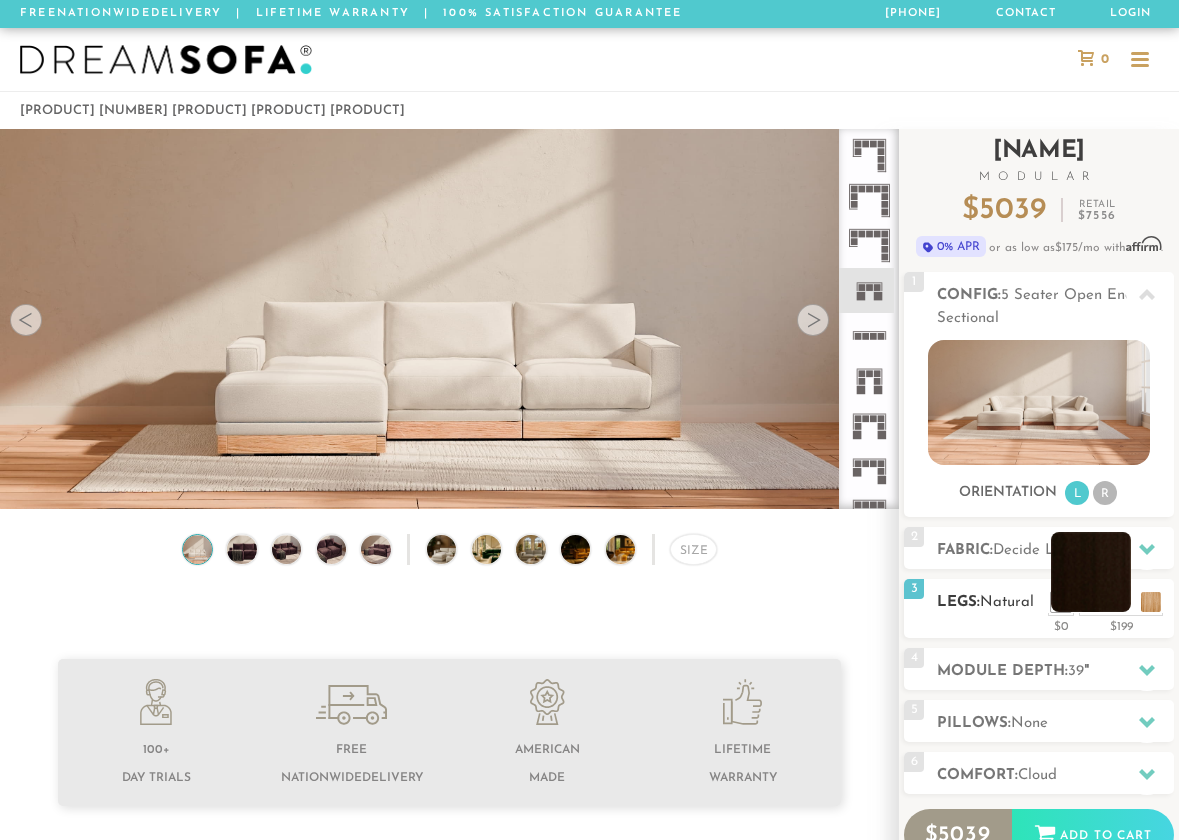 click at bounding box center [1091, 572] 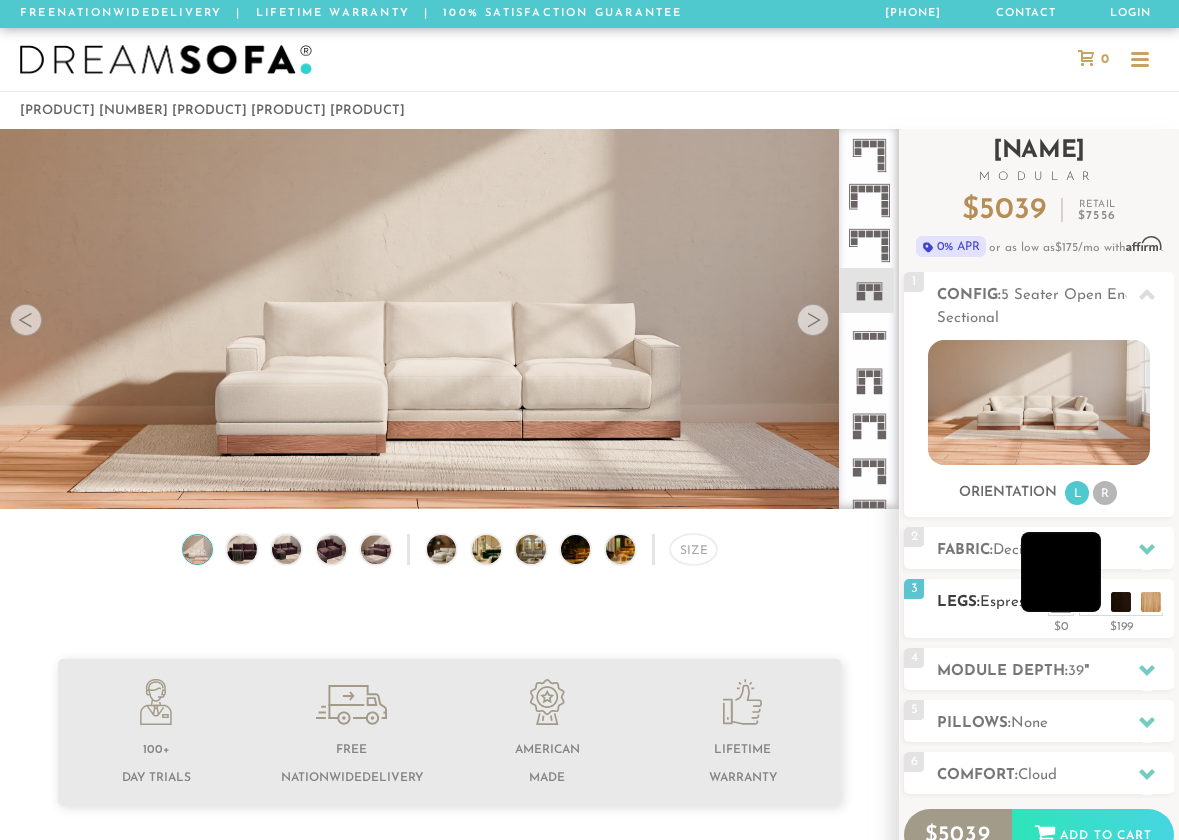 click at bounding box center (1061, 572) 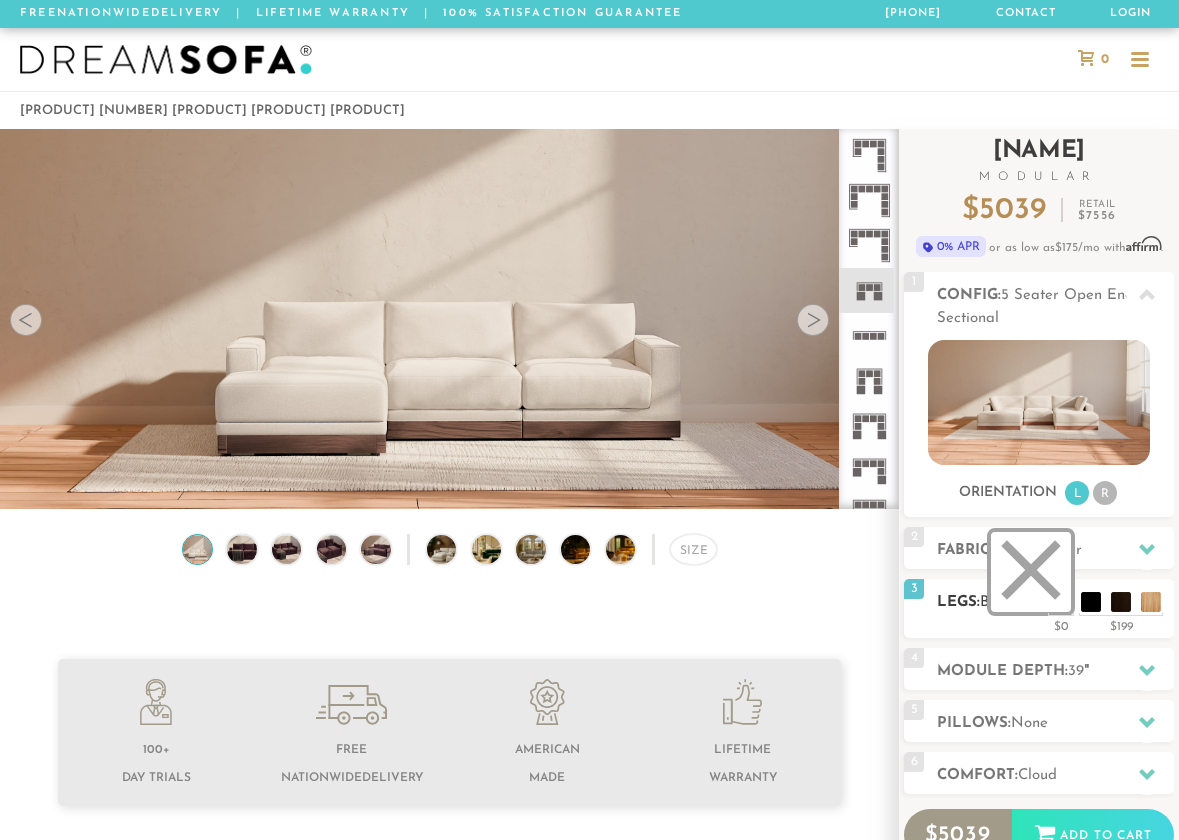 click at bounding box center (1031, 572) 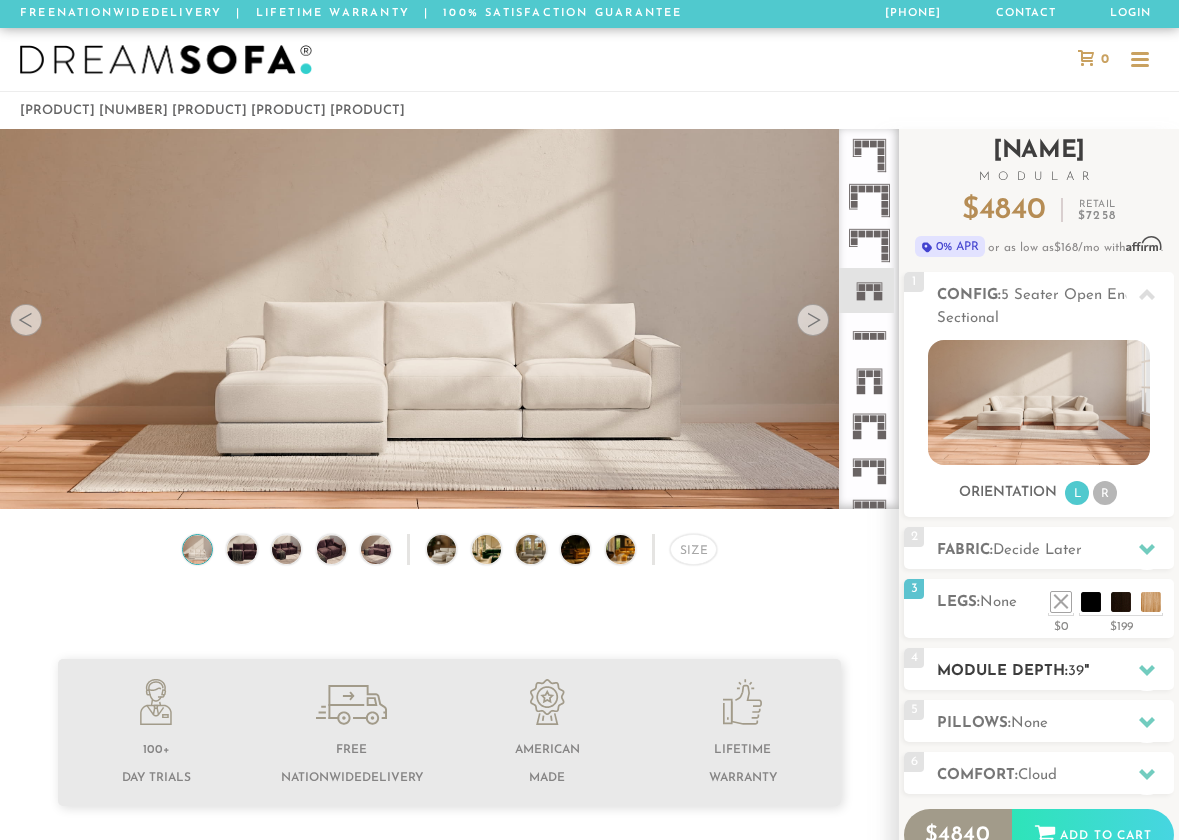click on "Module Depth:  39 "" at bounding box center [1055, 671] 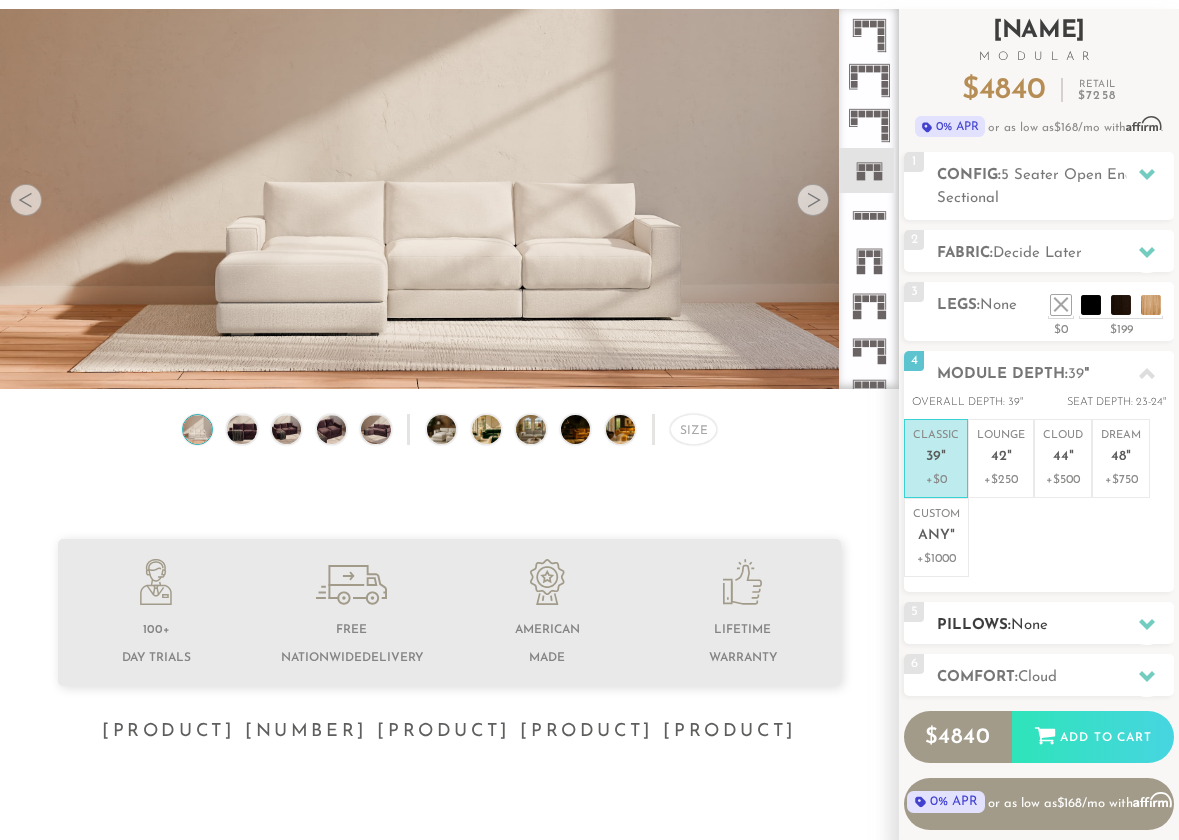 scroll, scrollTop: 121, scrollLeft: 0, axis: vertical 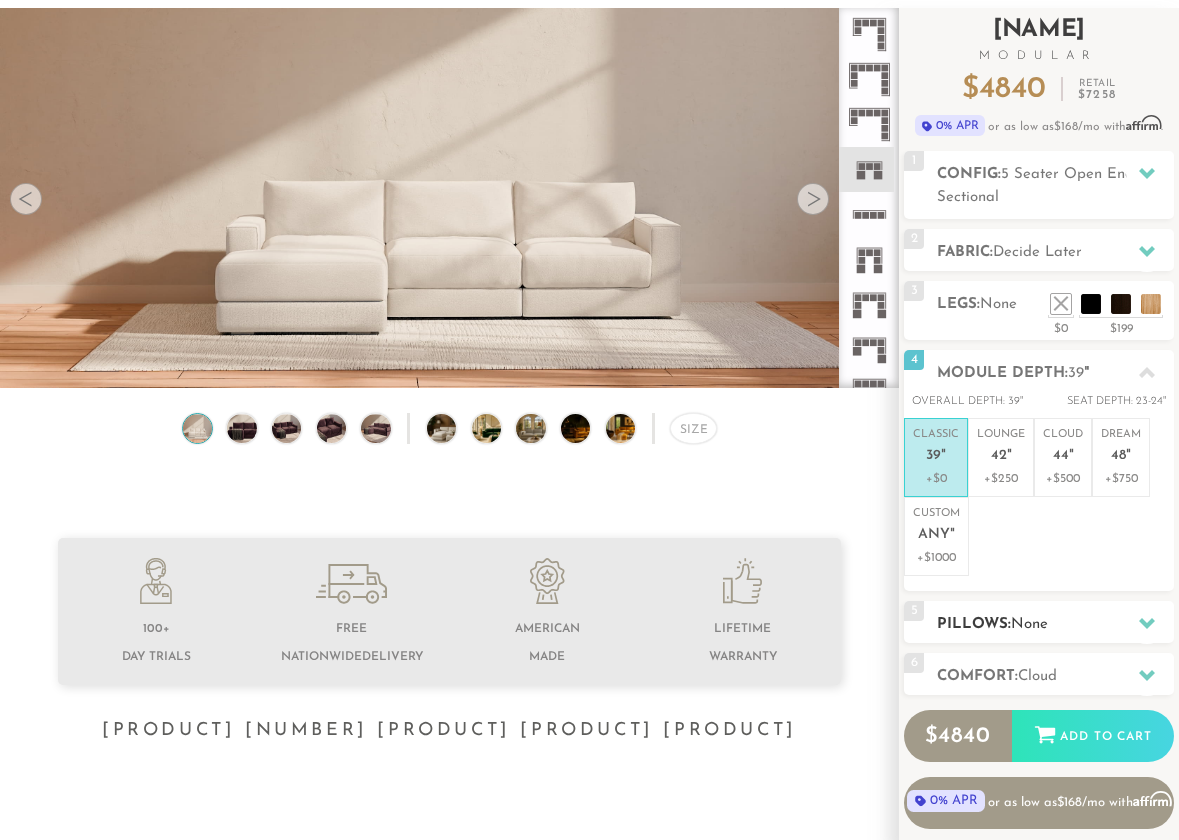 click on "Pillows:  None" at bounding box center [1055, 624] 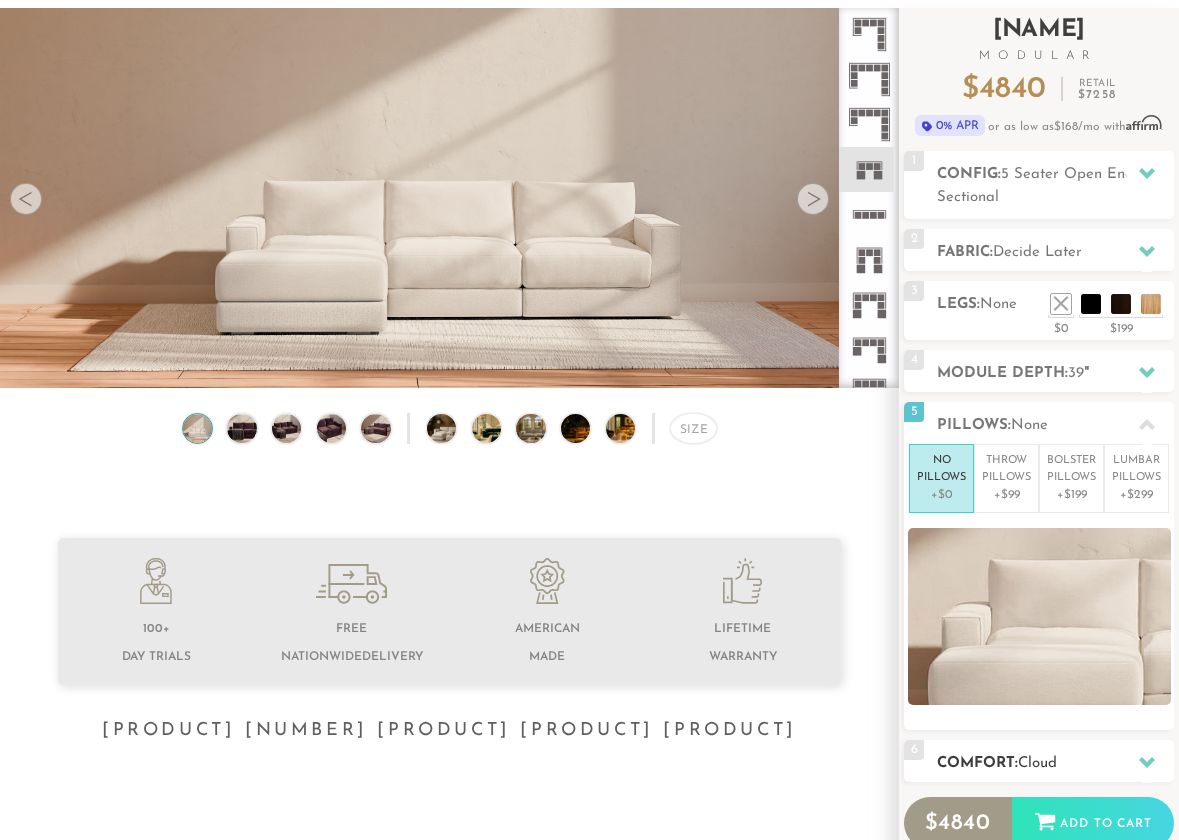 click on "Comfort:  the  Cloud" at bounding box center (1055, 763) 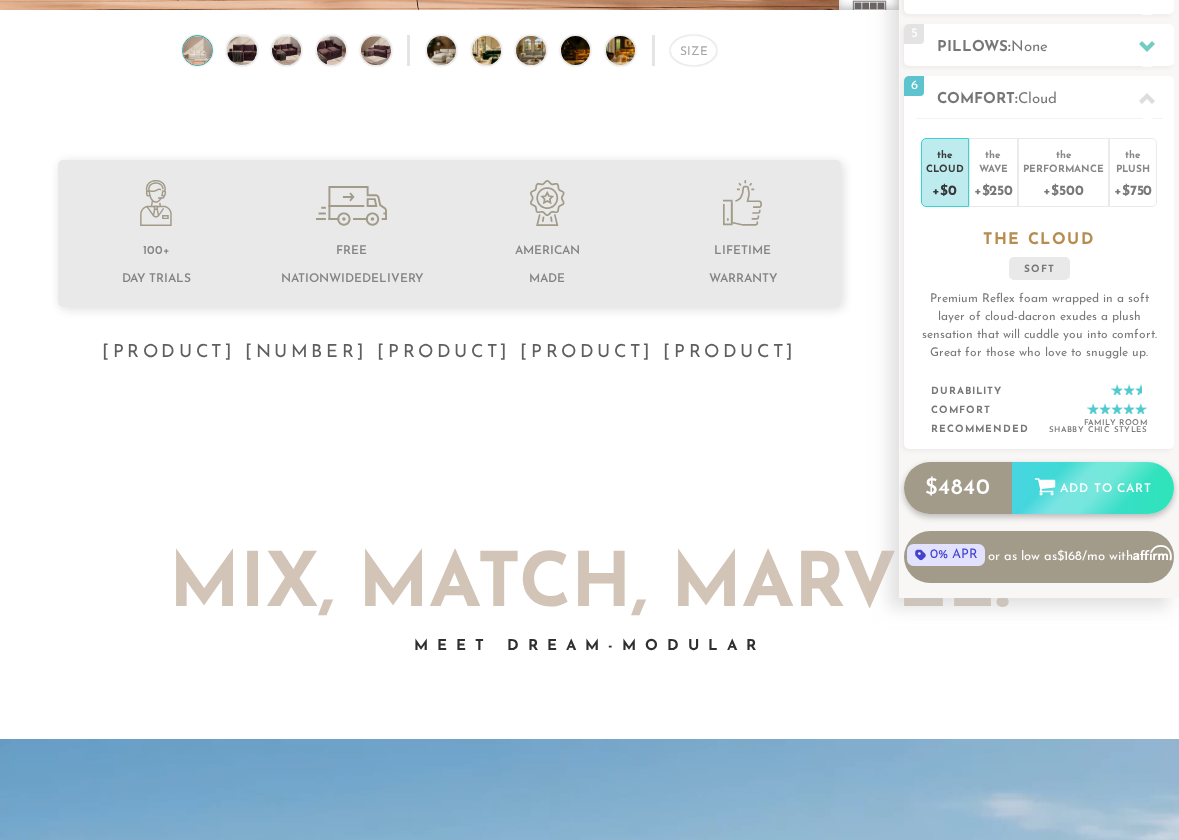 scroll, scrollTop: 501, scrollLeft: 0, axis: vertical 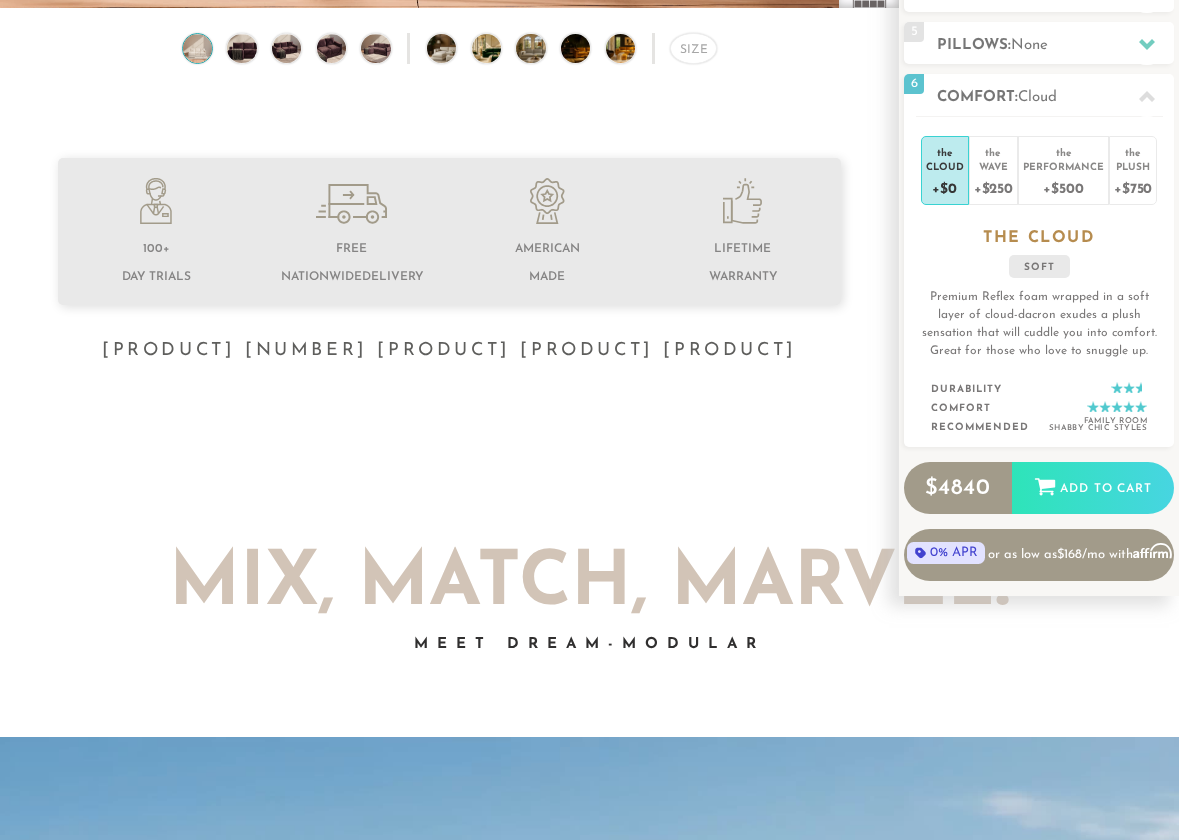 drag, startPoint x: 1004, startPoint y: 604, endPoint x: 1034, endPoint y: 597, distance: 30.805843 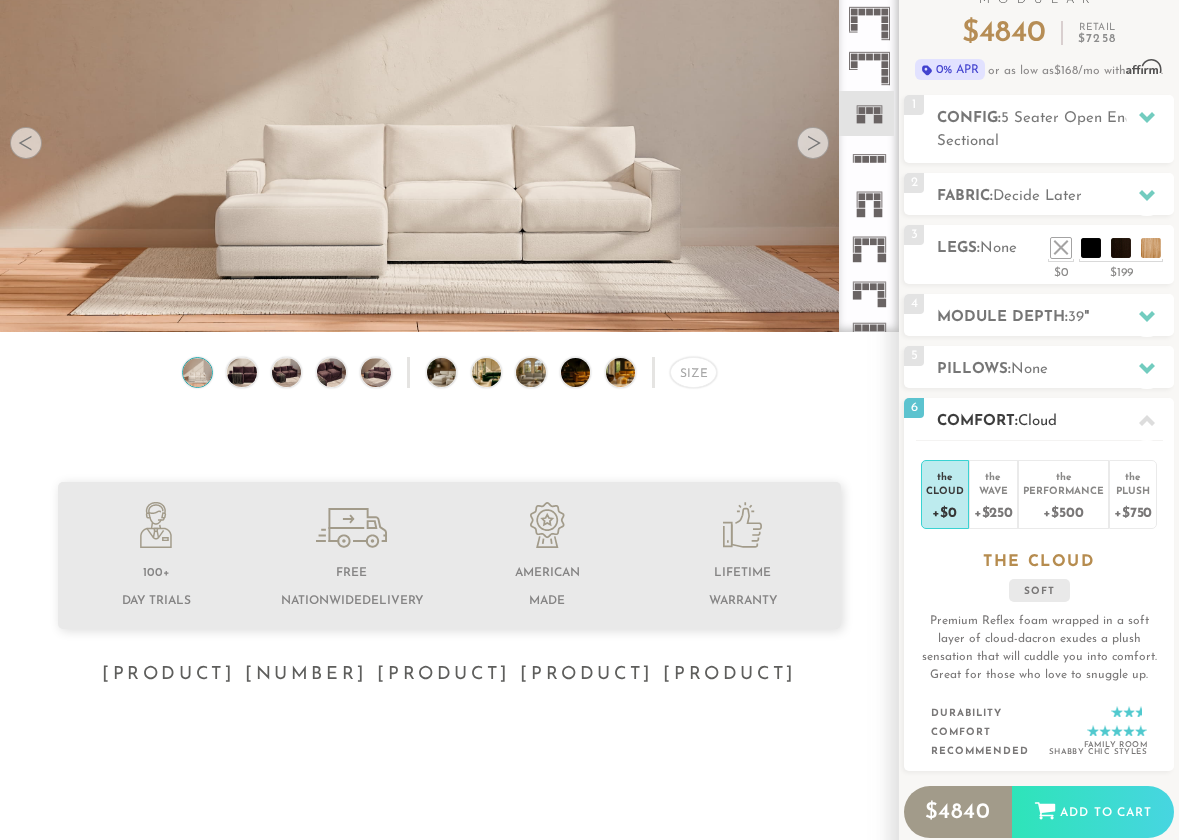 scroll, scrollTop: 98, scrollLeft: 0, axis: vertical 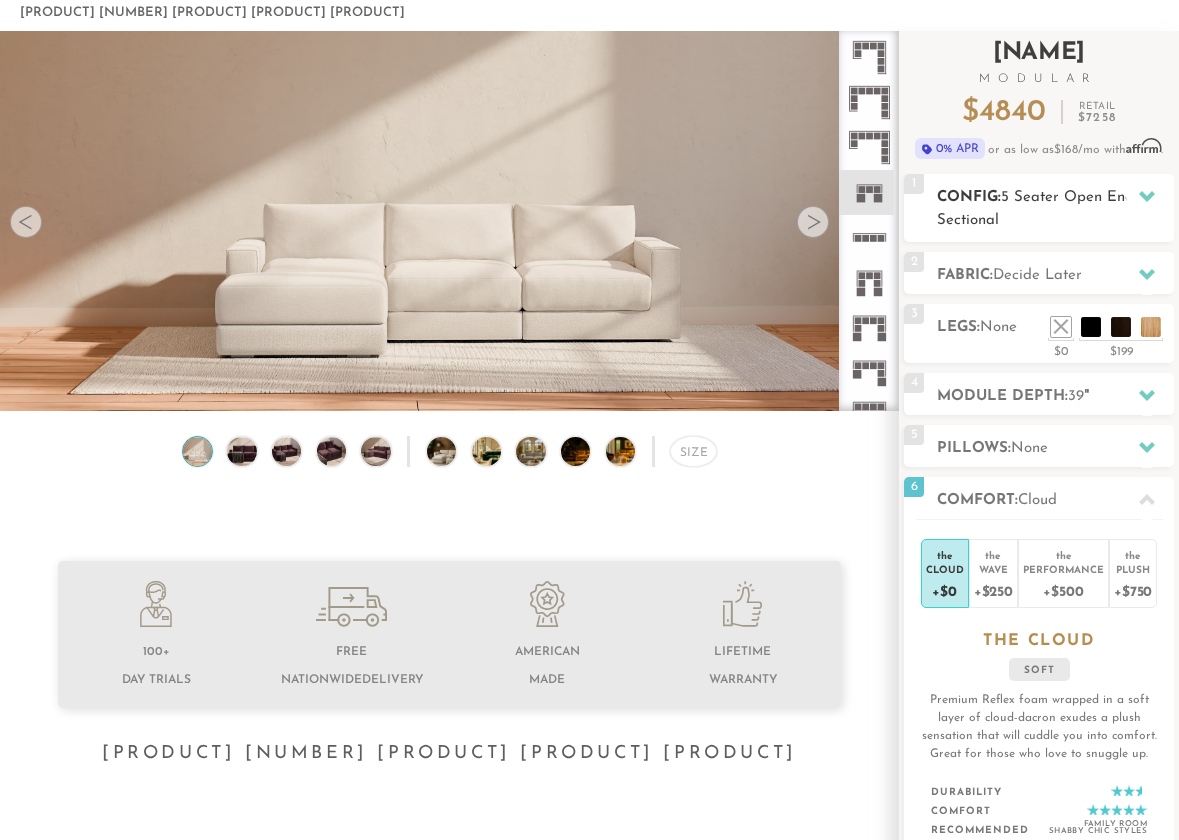 click on "Config: [NUMBER] [PRODUCT] [PRODUCT] [PRODUCT]" at bounding box center (1055, 209) 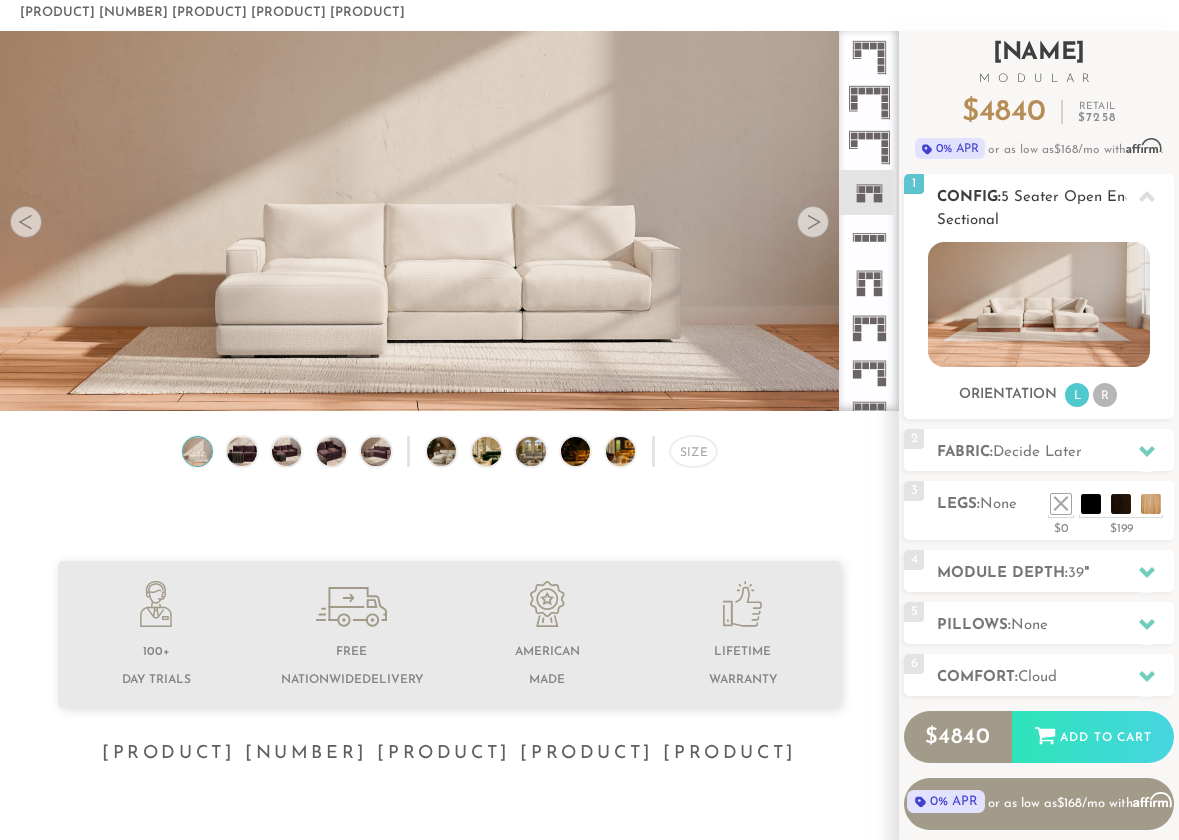 click on "R" at bounding box center [1105, 395] 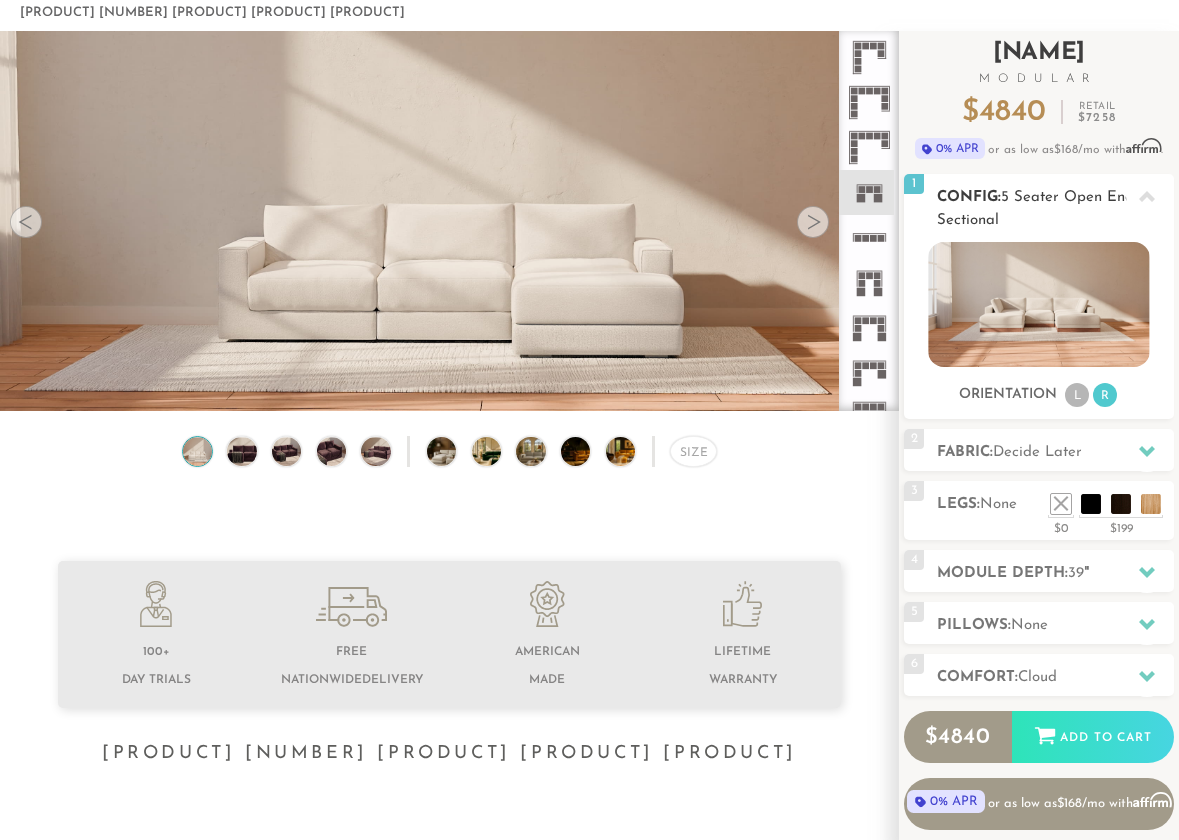 click on "L" at bounding box center (1077, 395) 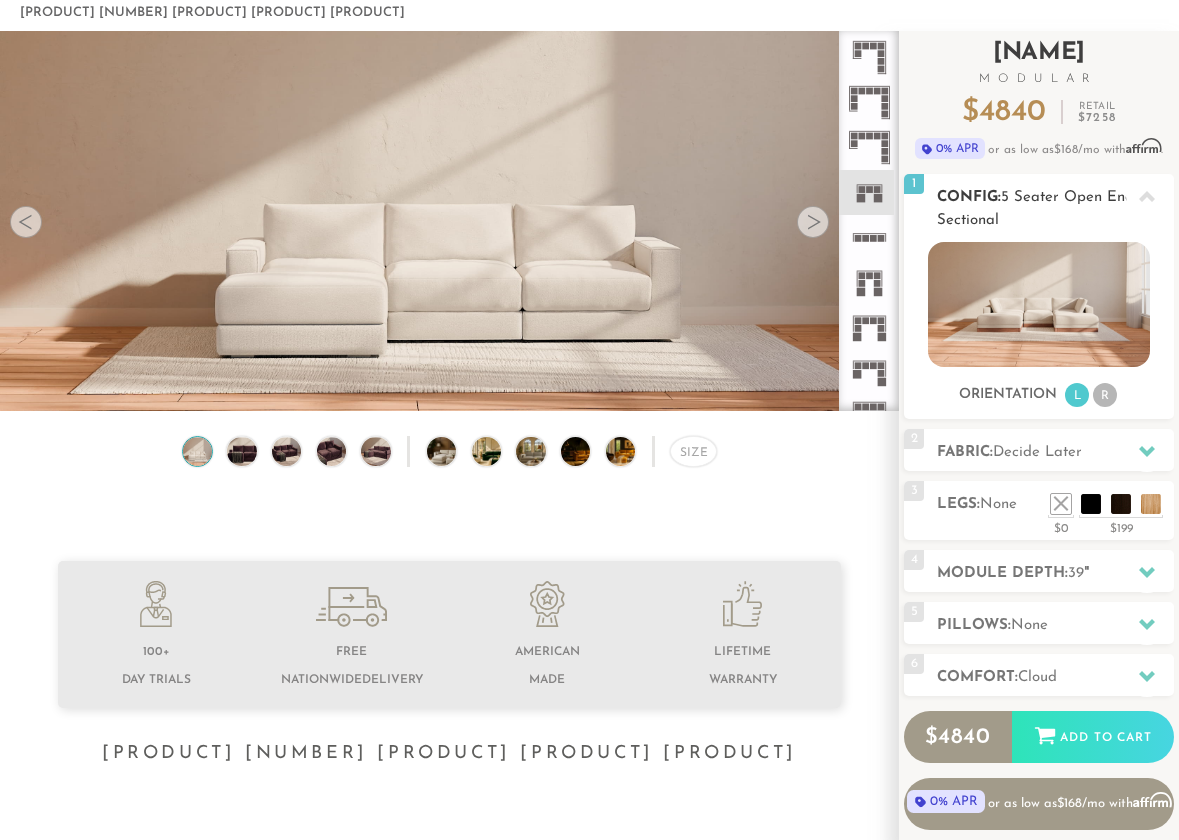 click on "R" at bounding box center (1105, 395) 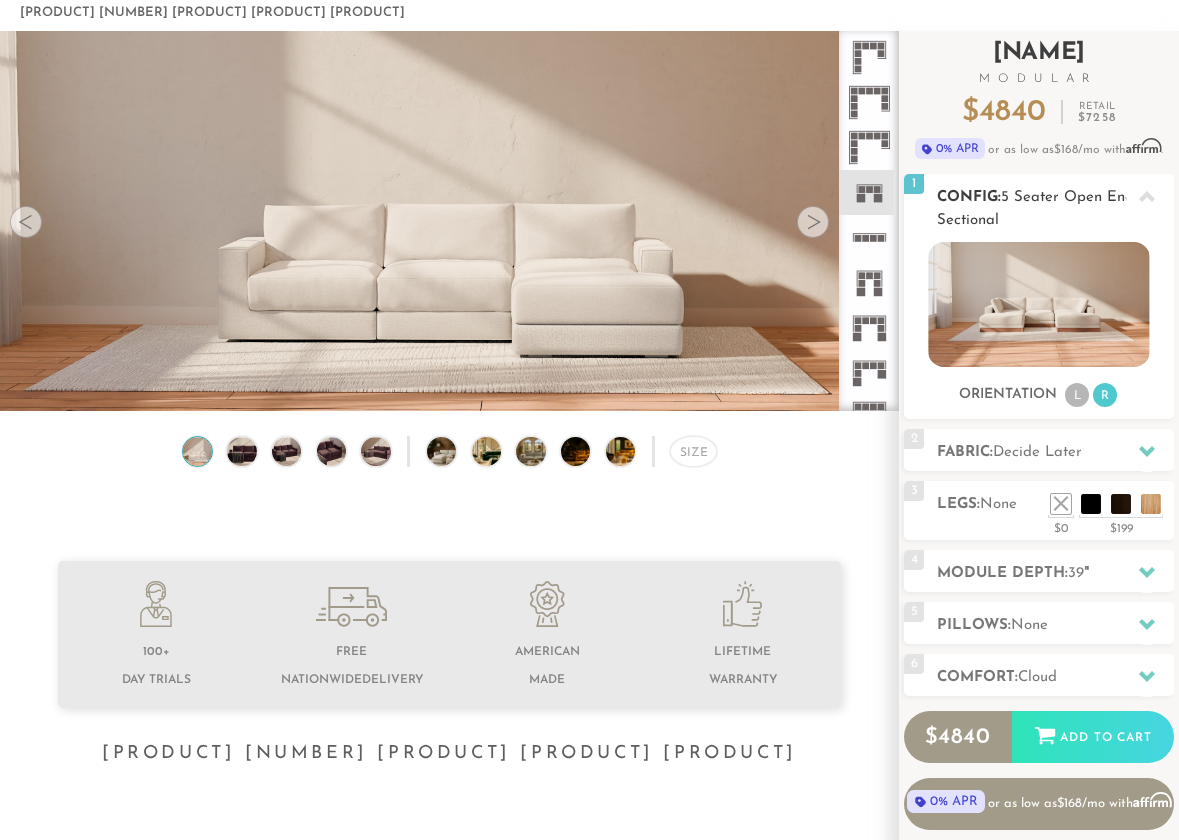 click on "L" at bounding box center [1077, 395] 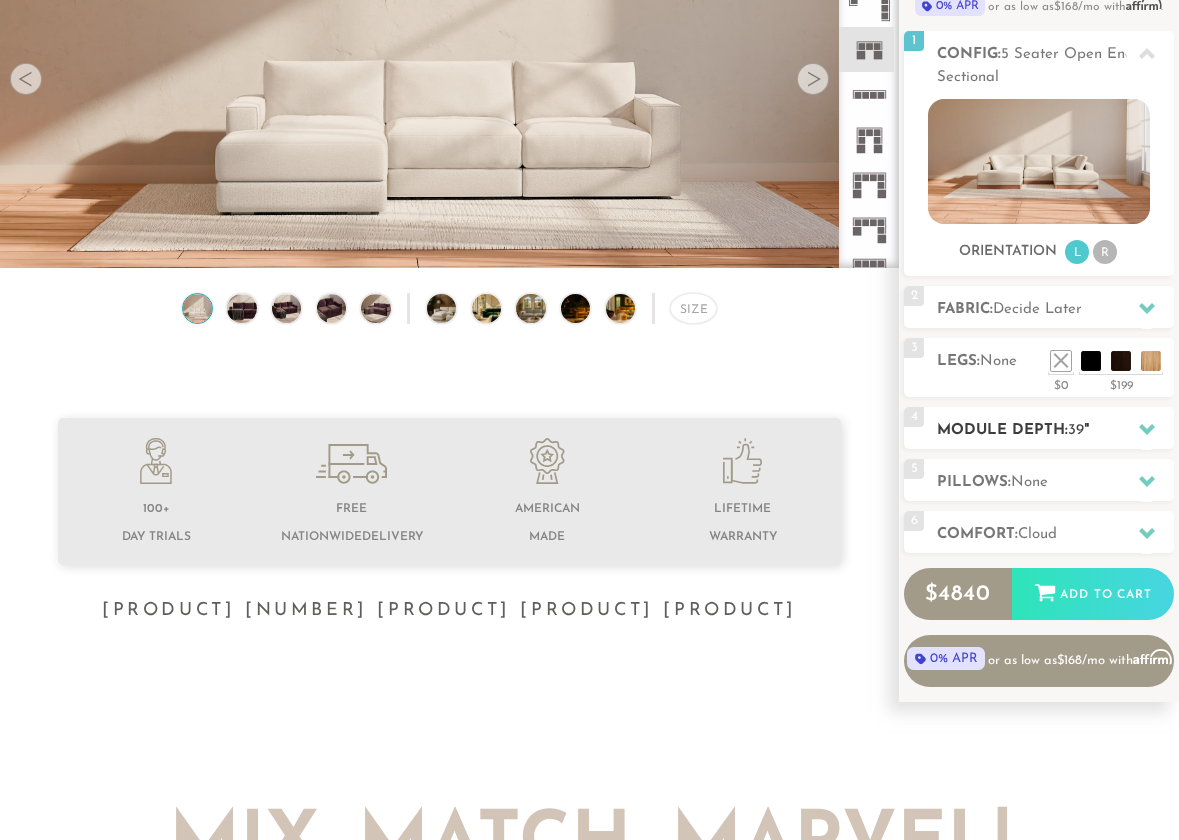 scroll, scrollTop: 235, scrollLeft: 0, axis: vertical 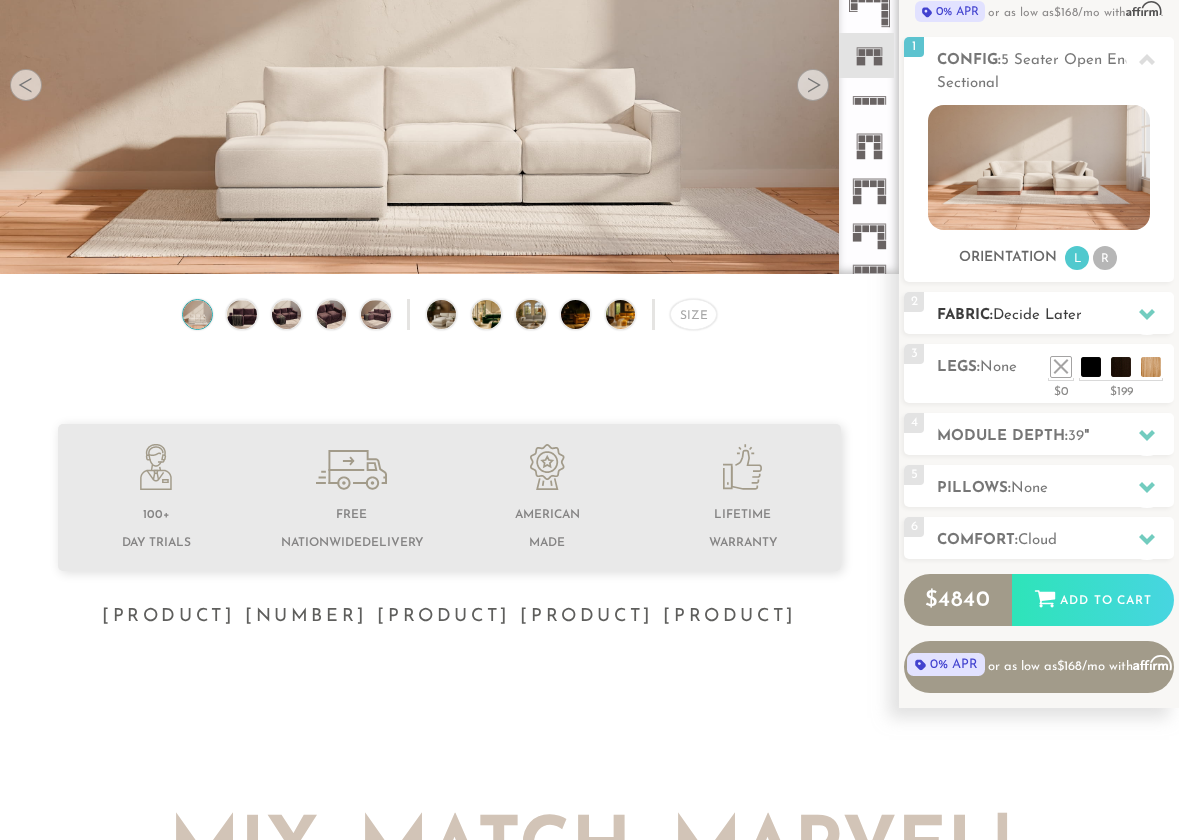 click at bounding box center [1147, 314] 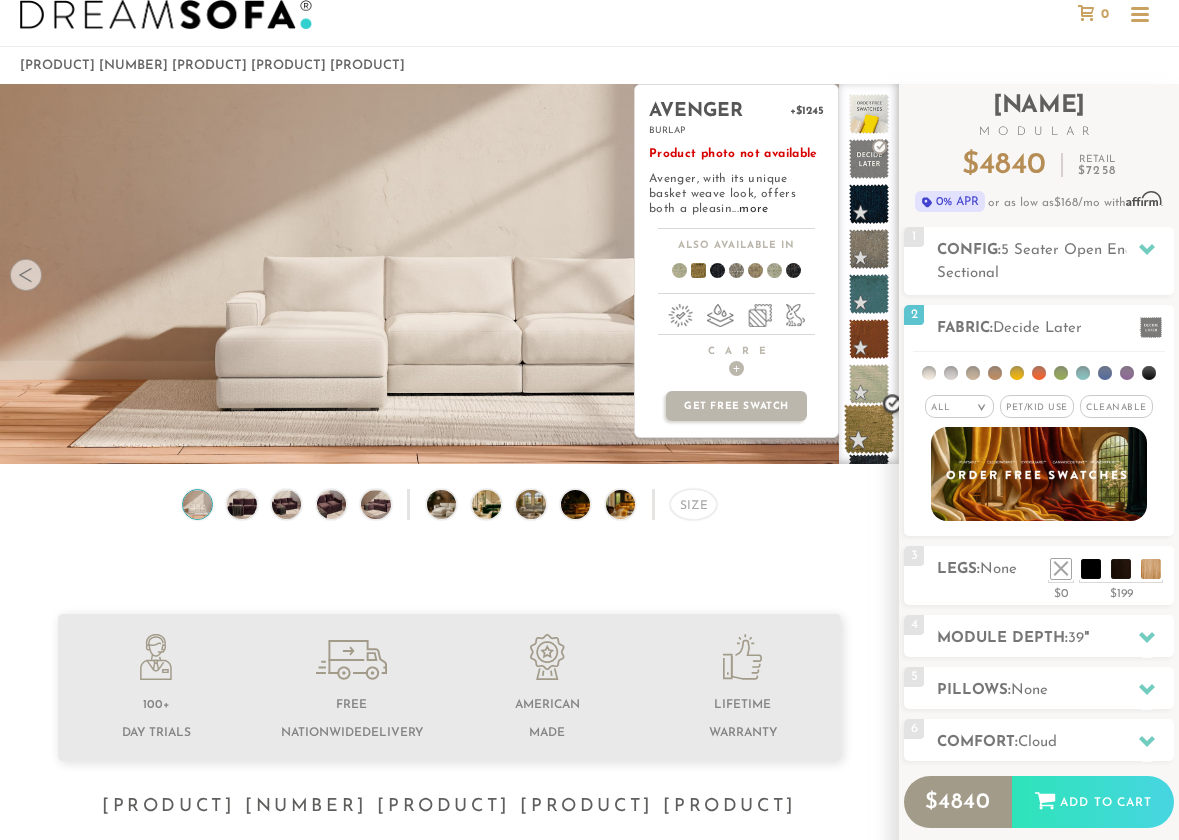 scroll, scrollTop: 44, scrollLeft: 0, axis: vertical 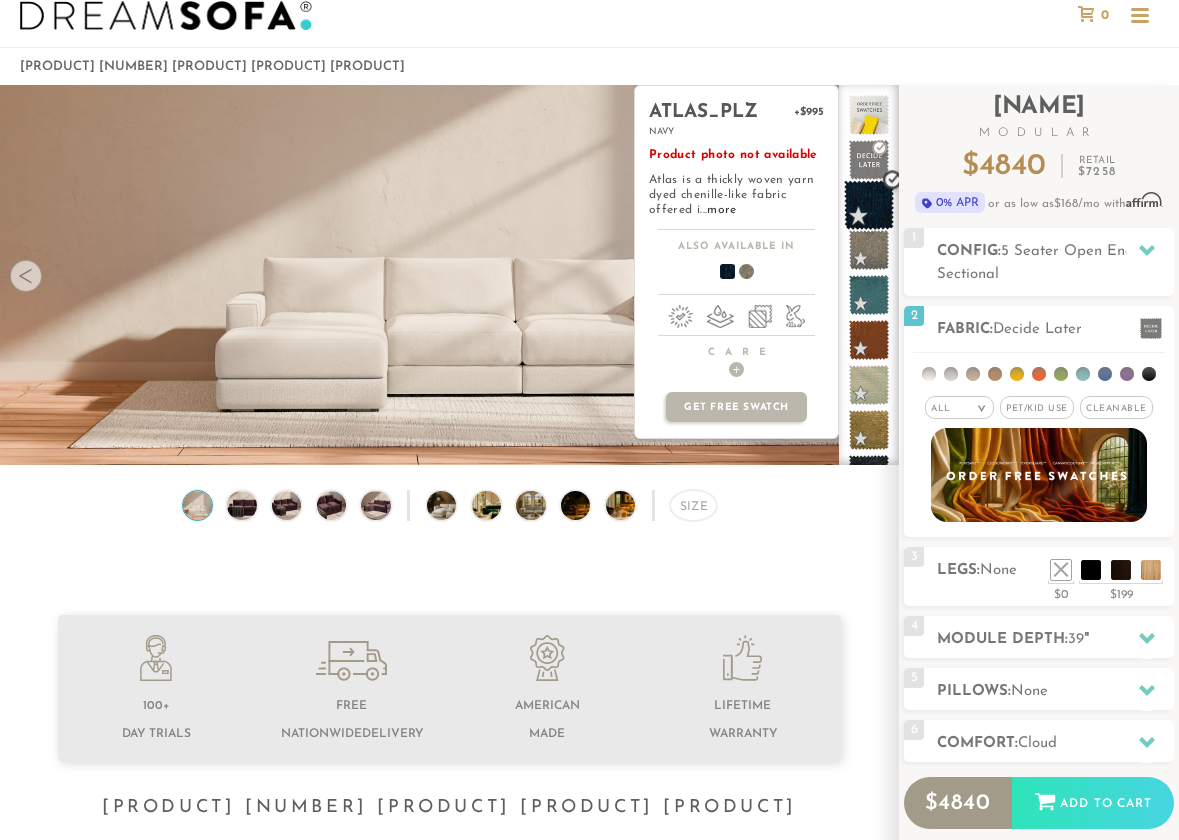 click at bounding box center (869, 205) 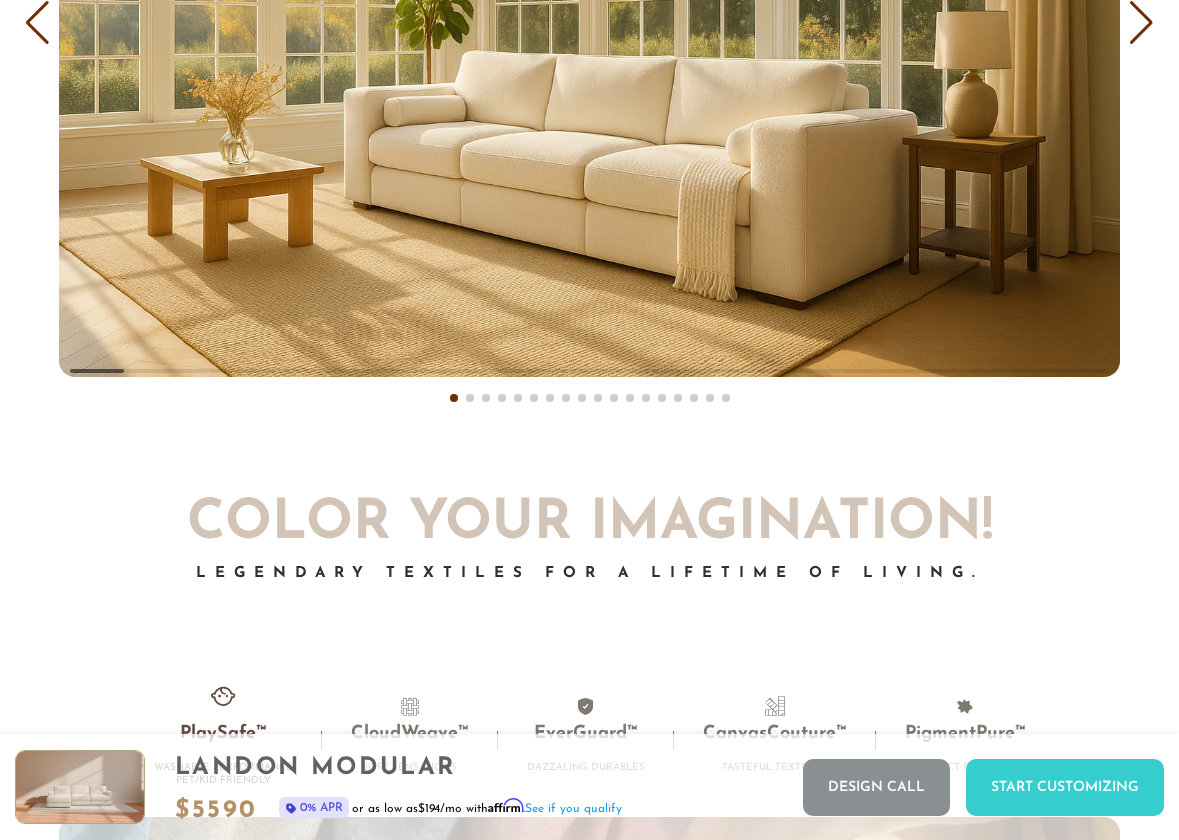 scroll, scrollTop: 11692, scrollLeft: 0, axis: vertical 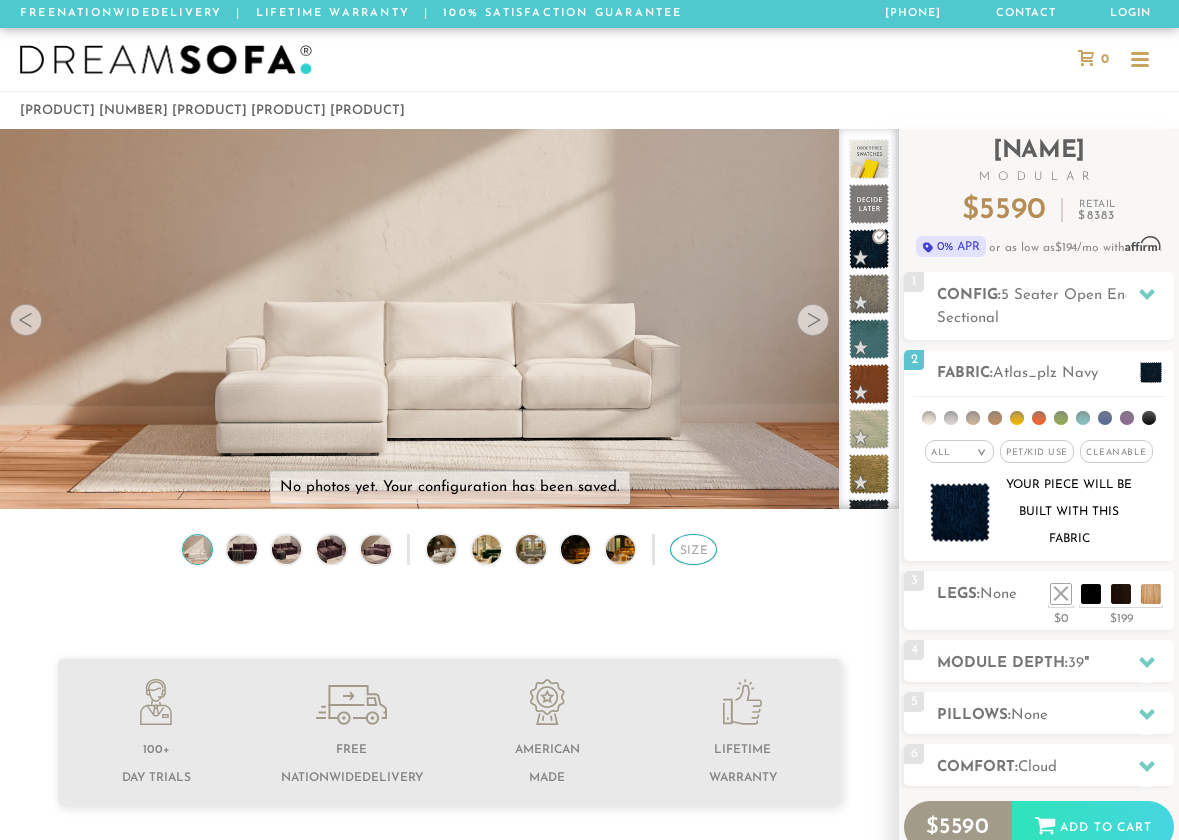 click on "Size" at bounding box center [693, 549] 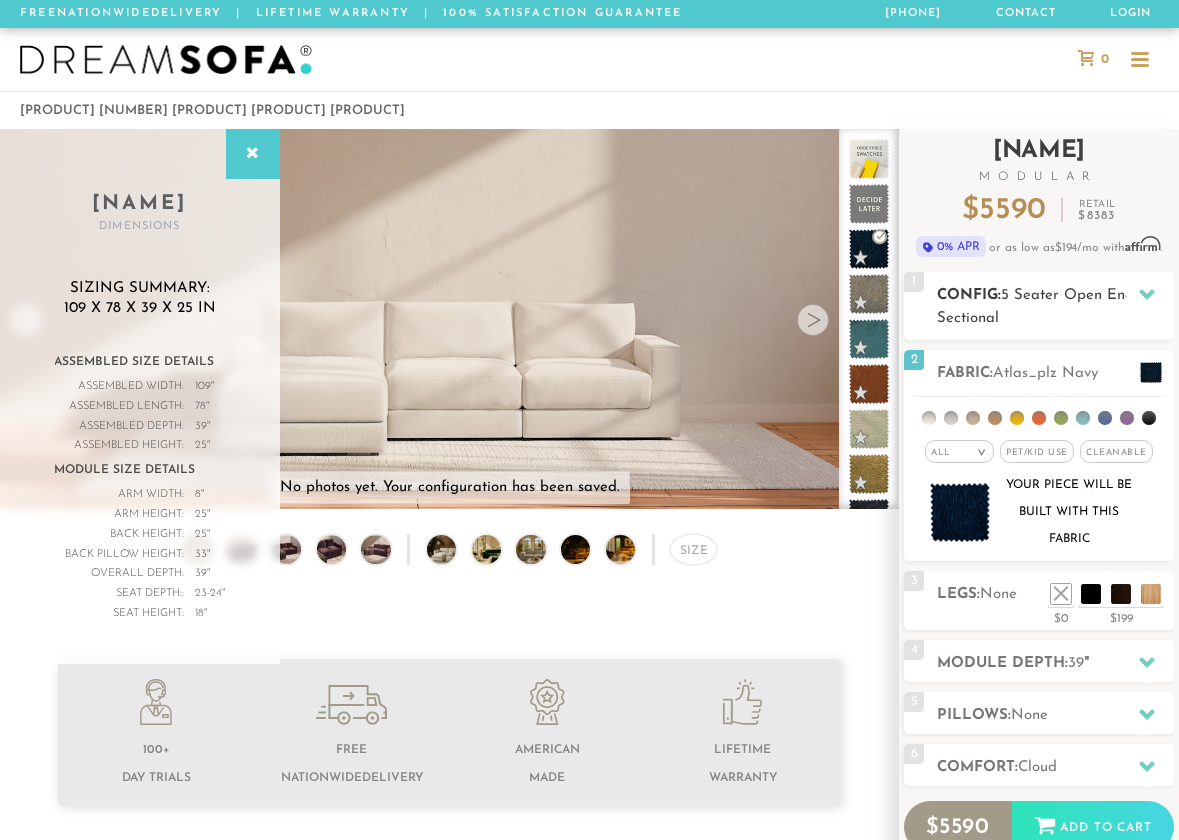 scroll, scrollTop: 0, scrollLeft: 0, axis: both 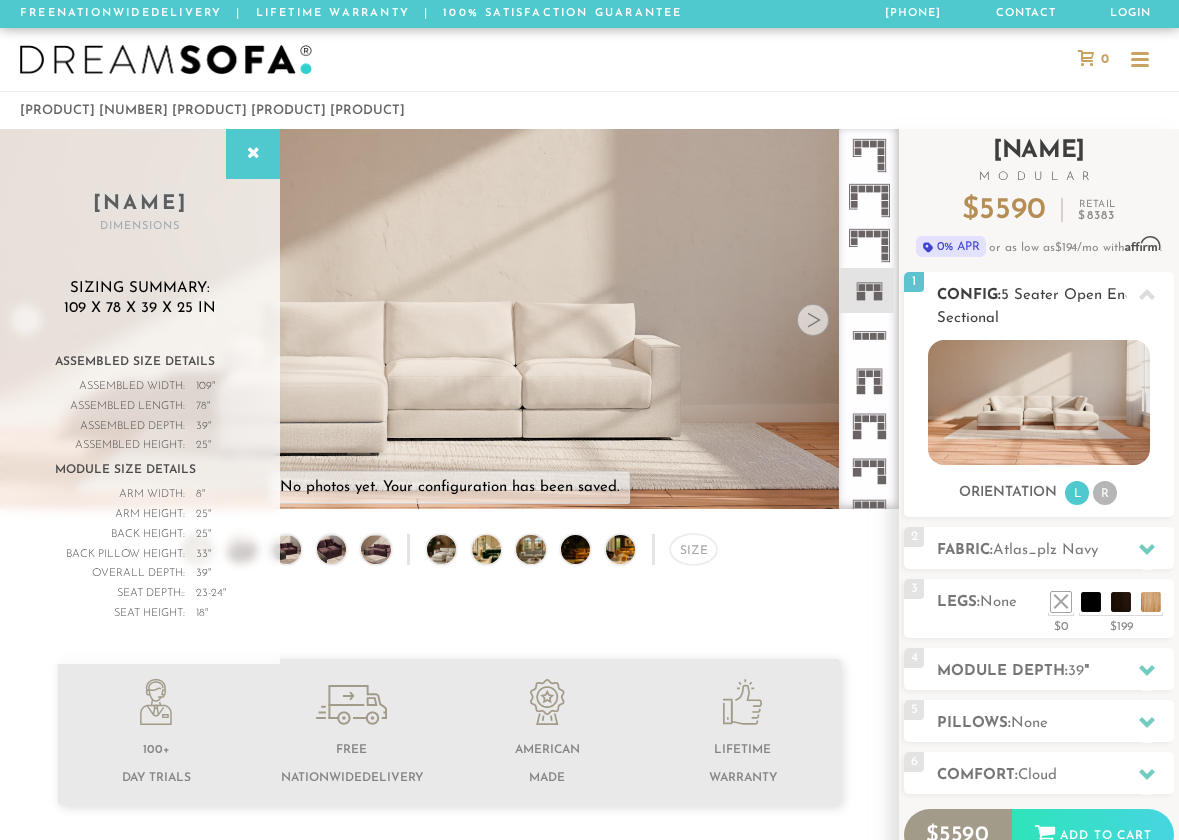 click at bounding box center [1147, 294] 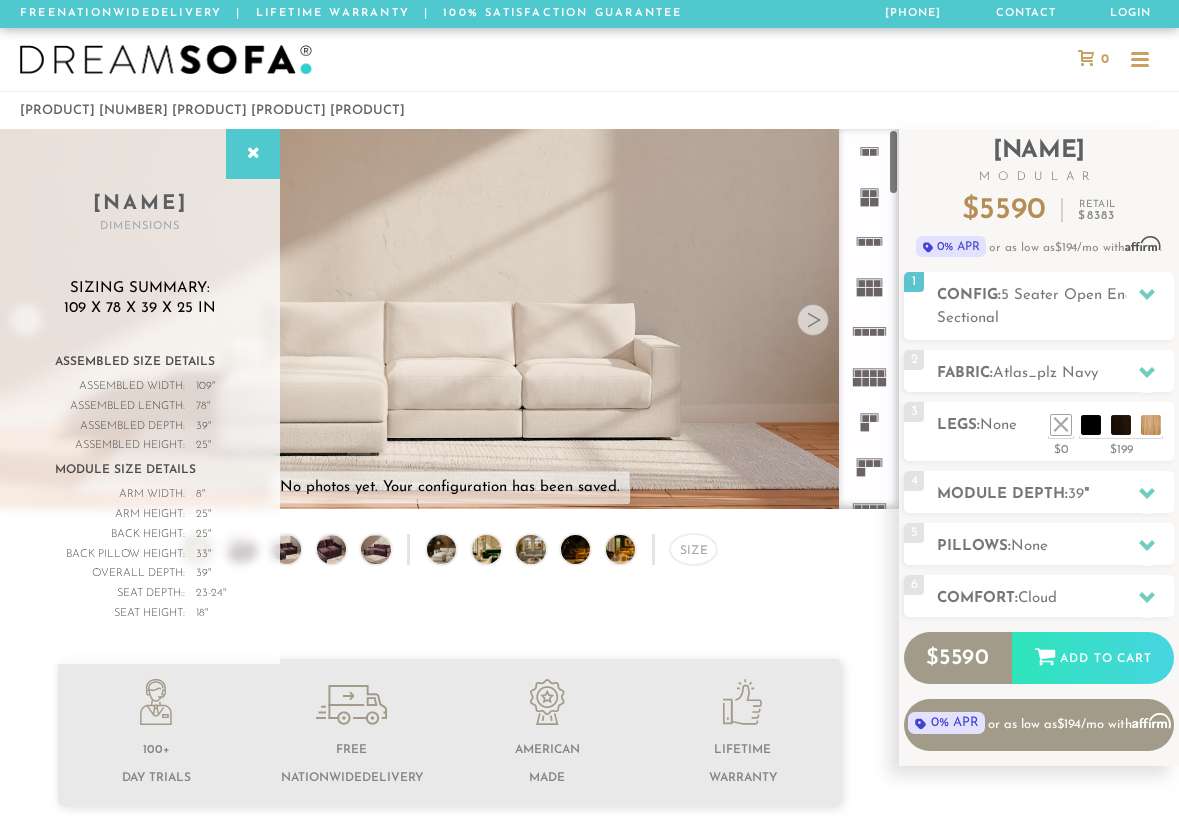 scroll, scrollTop: 0, scrollLeft: 0, axis: both 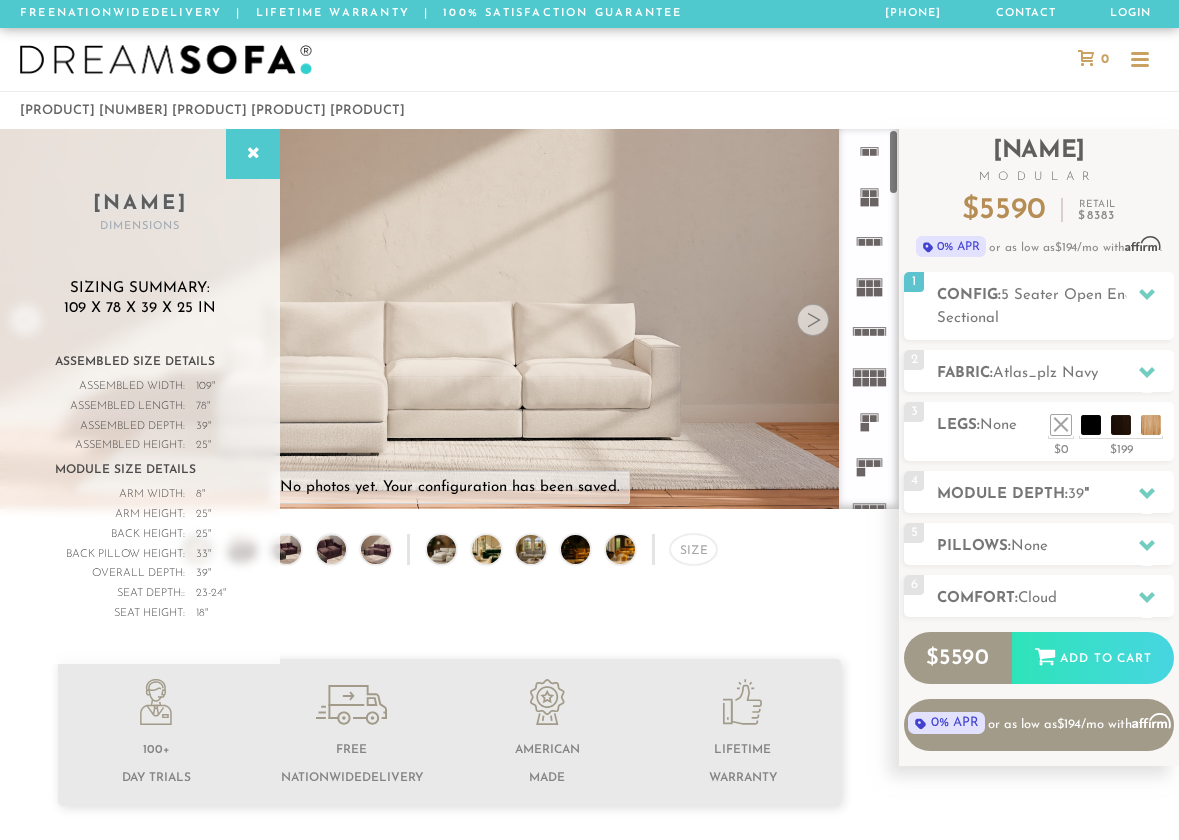 click 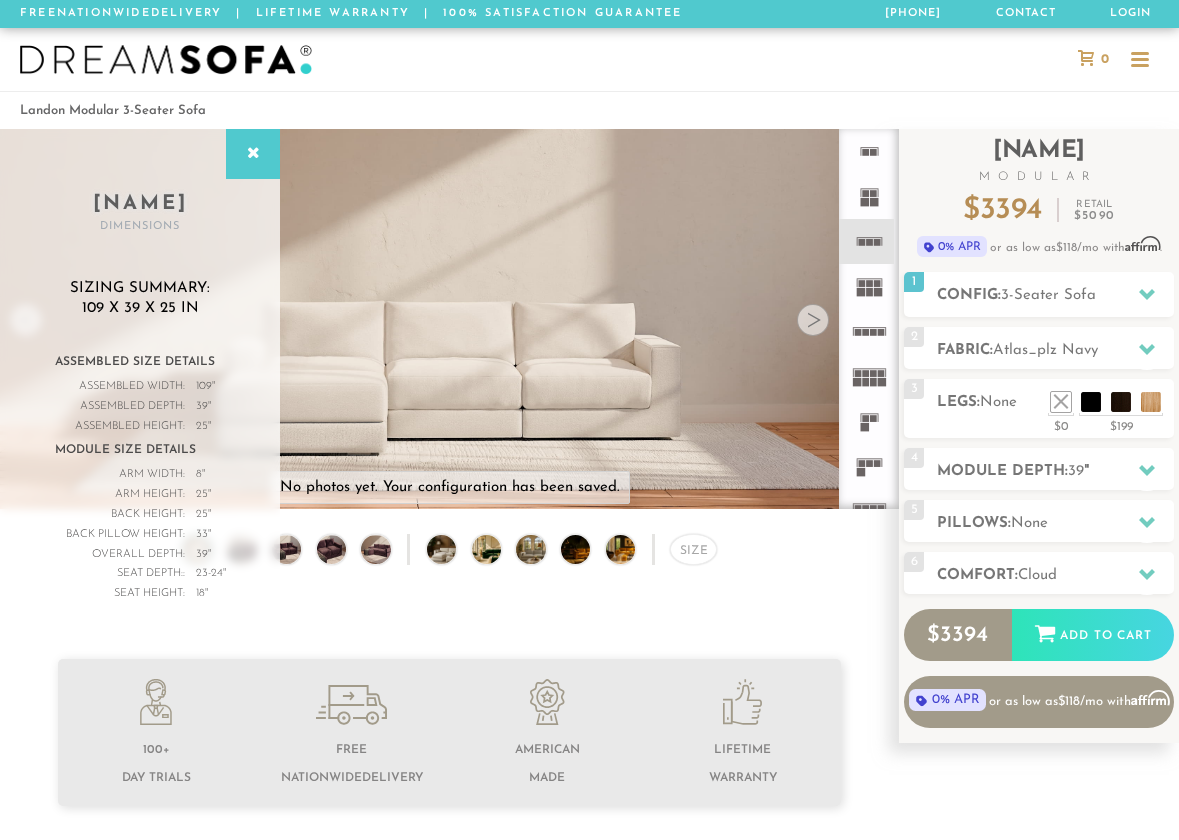 click 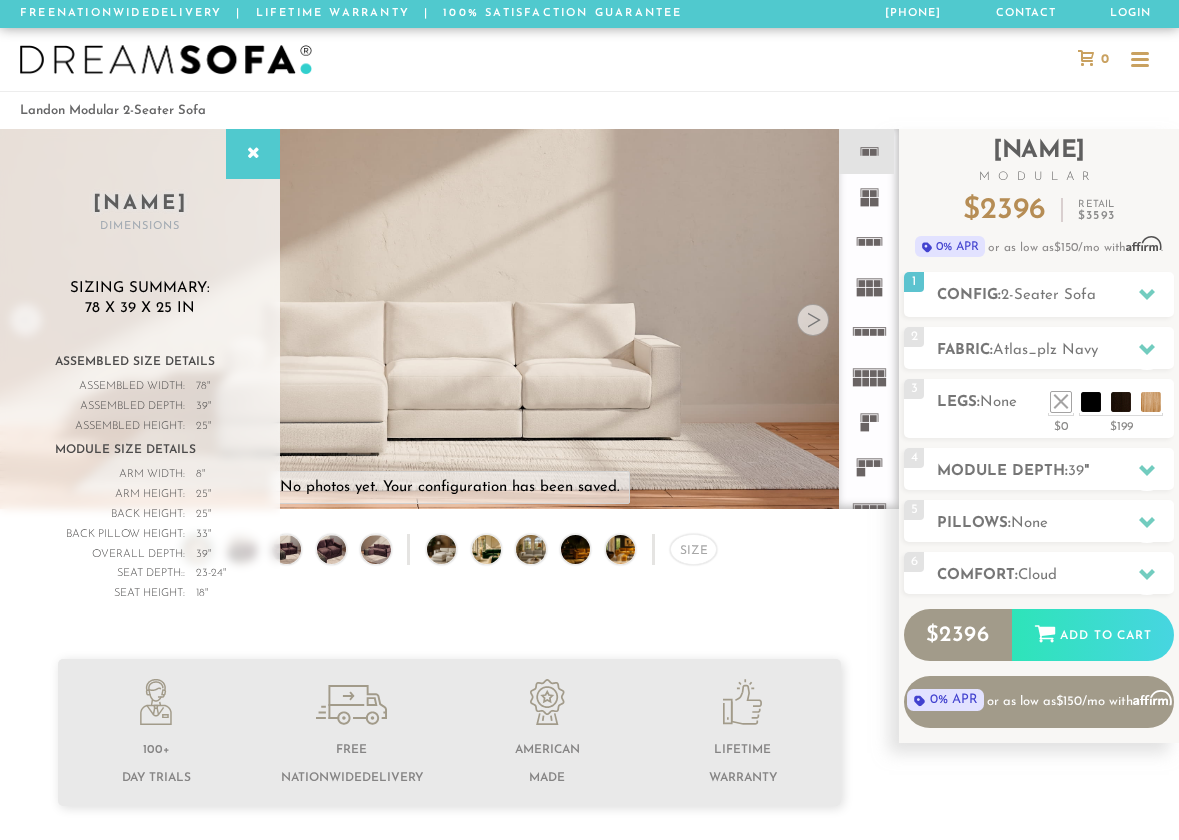 click 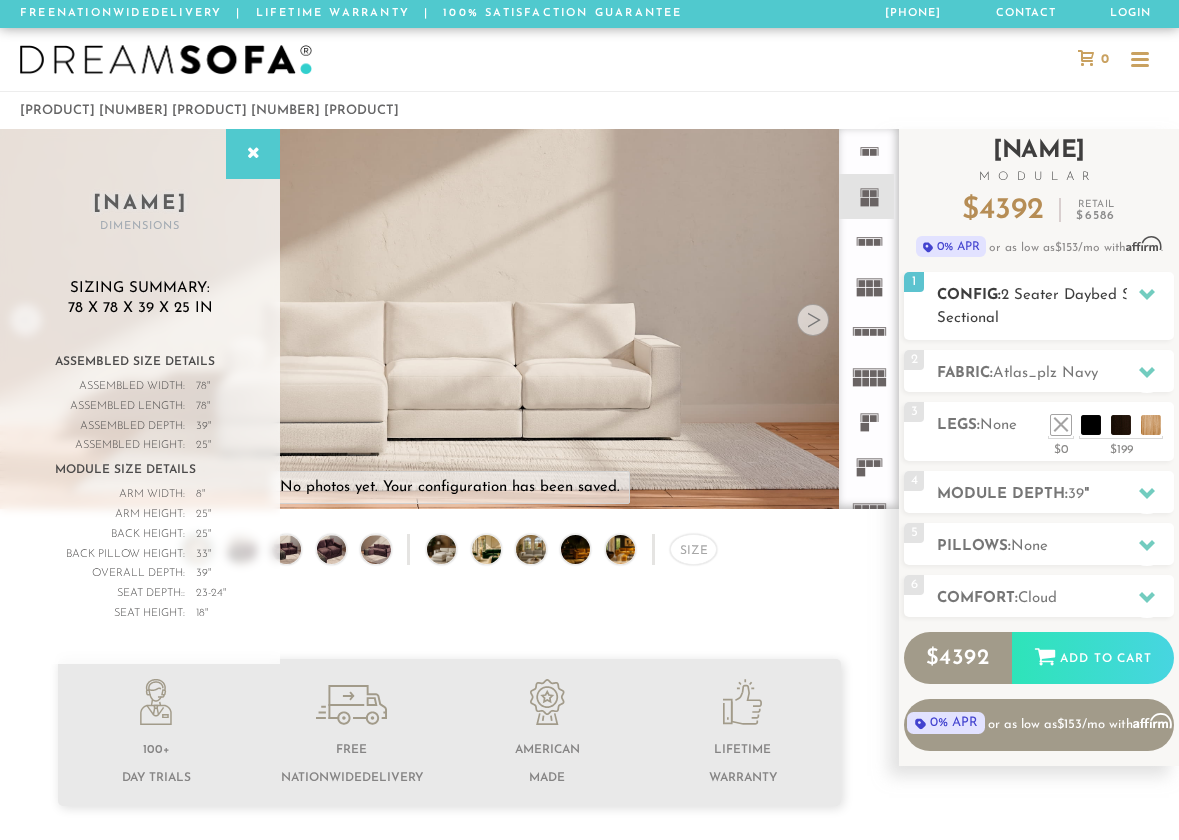 scroll, scrollTop: 0, scrollLeft: 0, axis: both 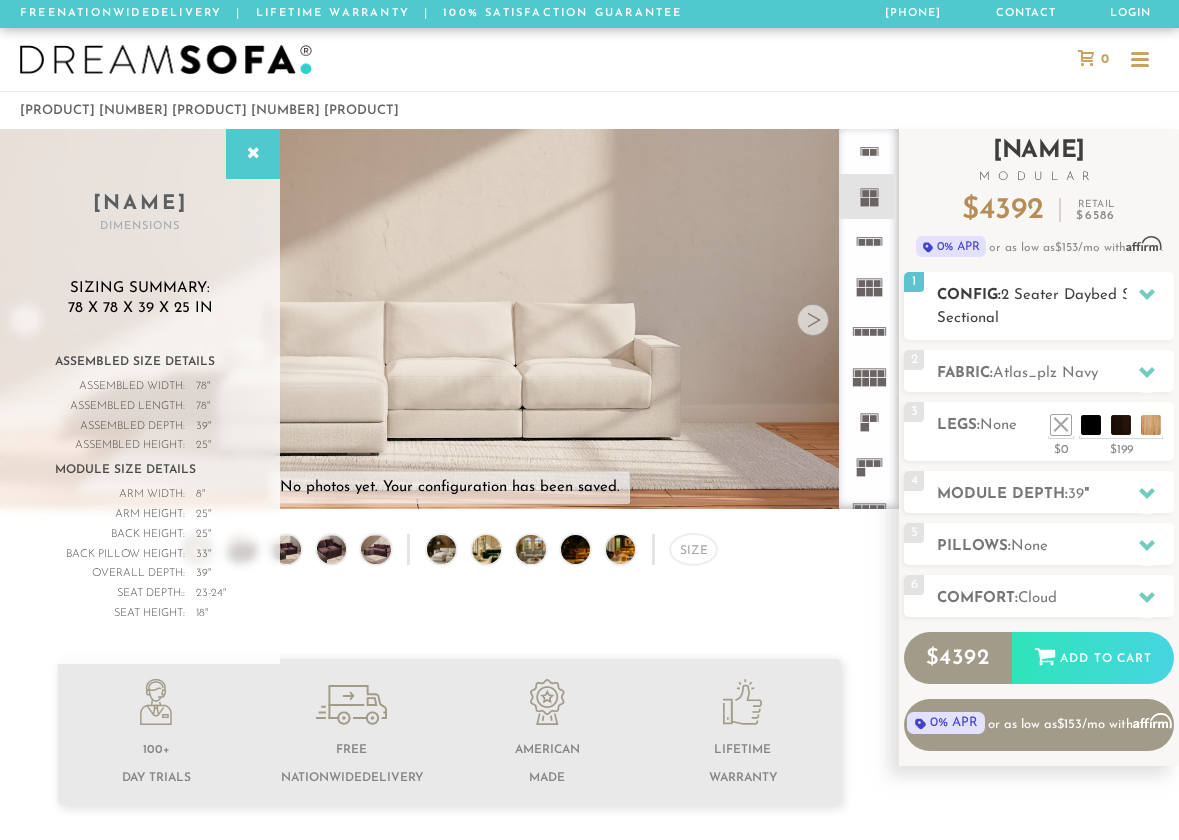click on "2 Seater Daybed Sofa Sectional" at bounding box center (1045, 307) 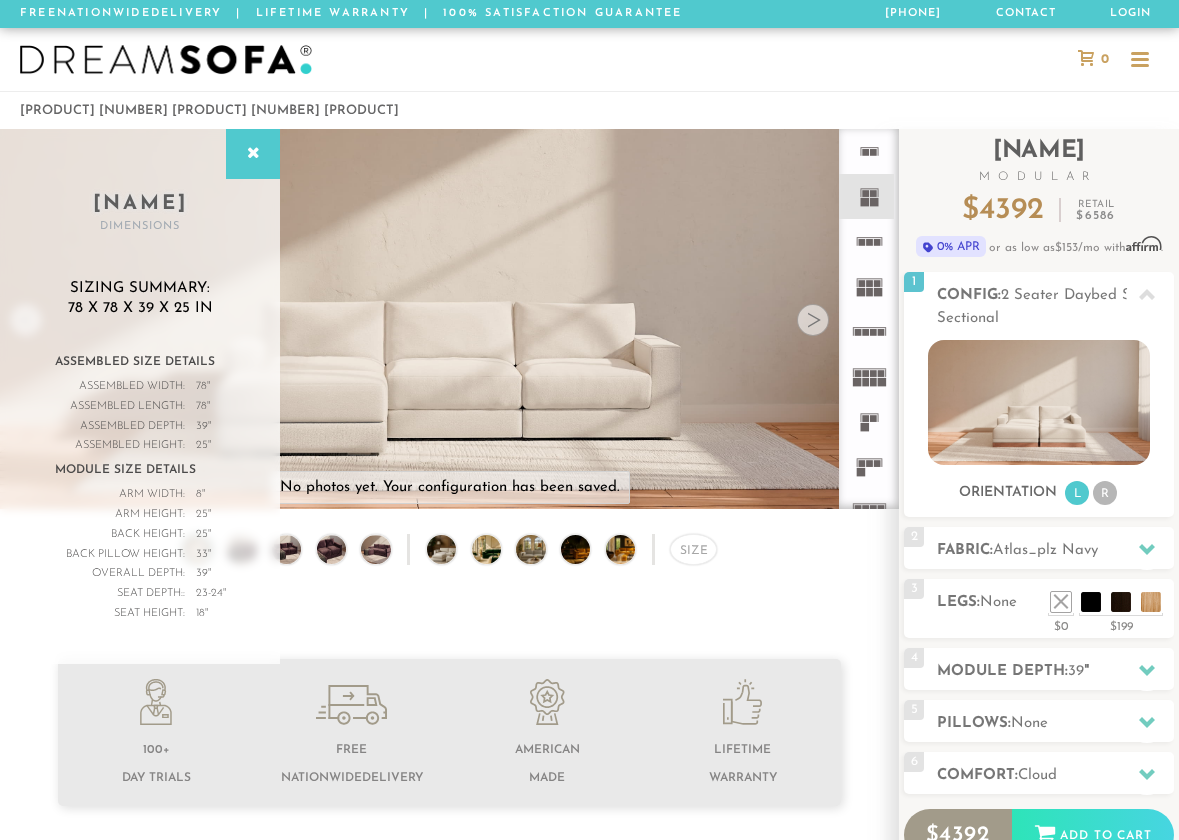 click 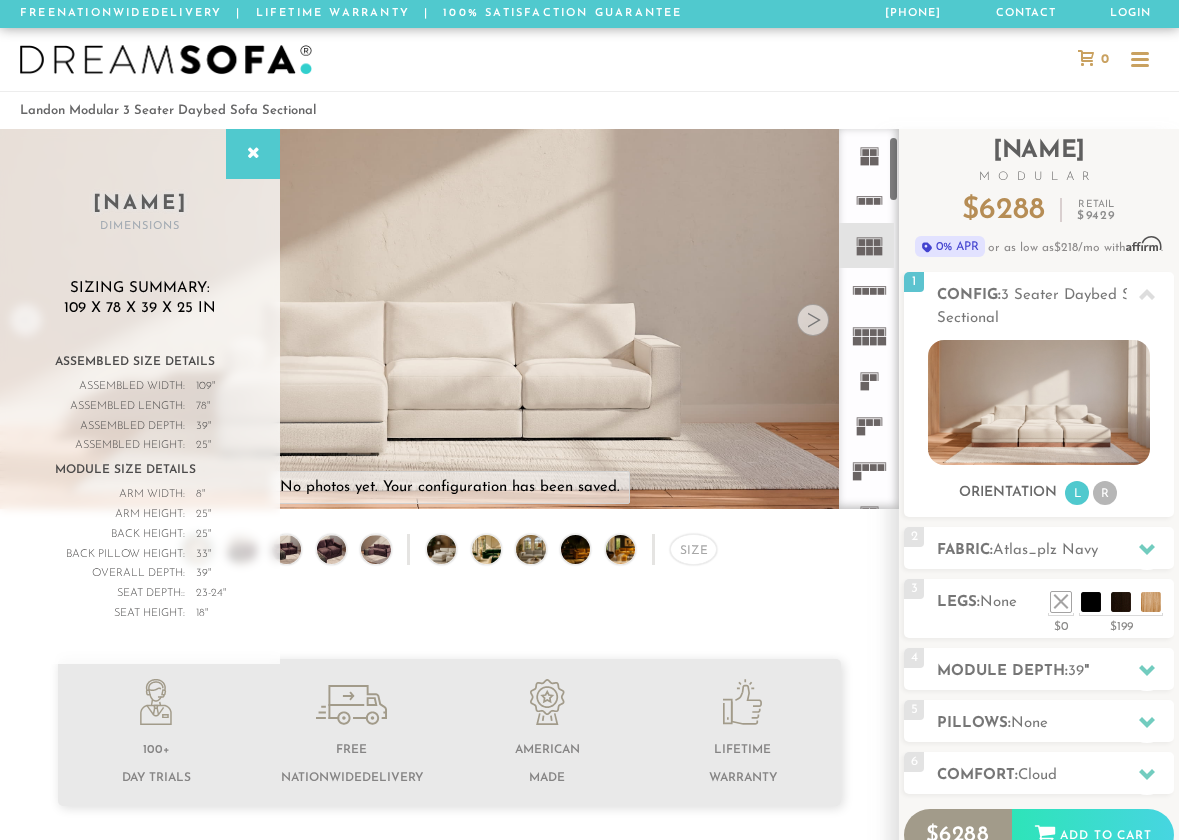 scroll, scrollTop: 87, scrollLeft: 0, axis: vertical 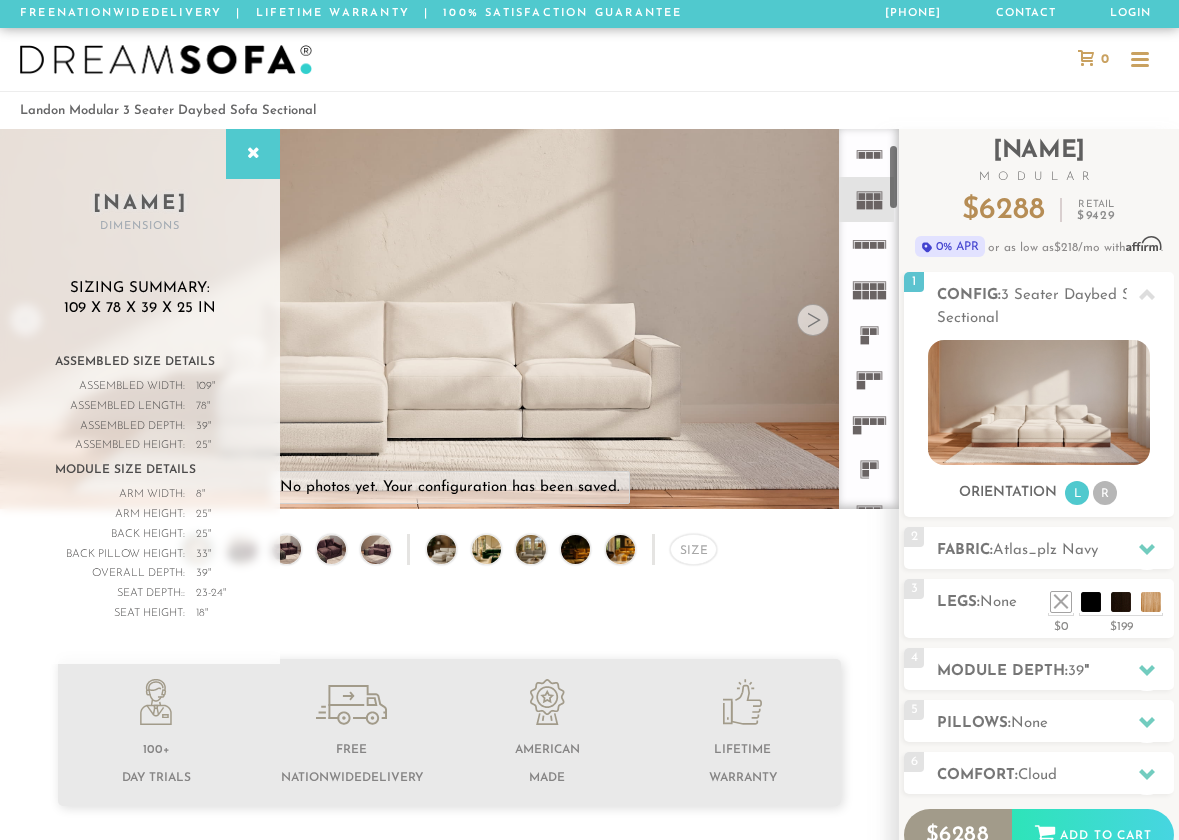 click 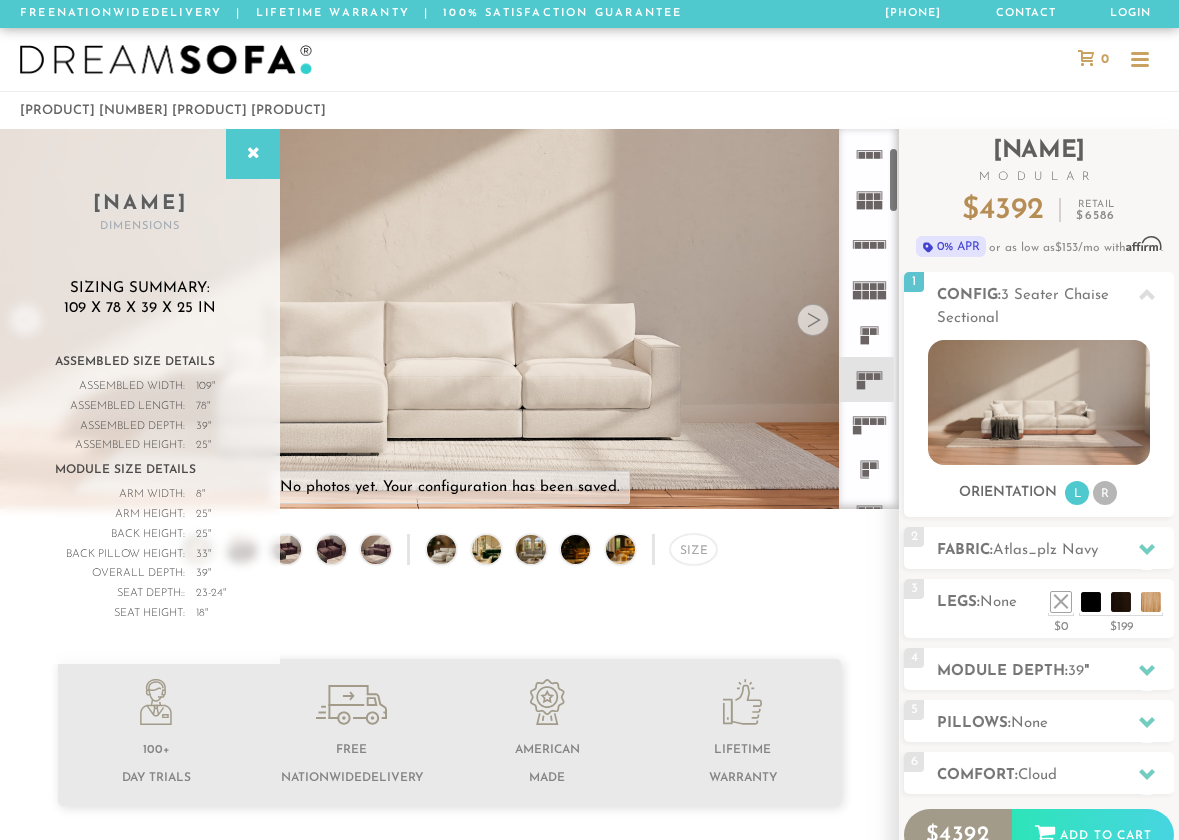 scroll, scrollTop: 149, scrollLeft: 0, axis: vertical 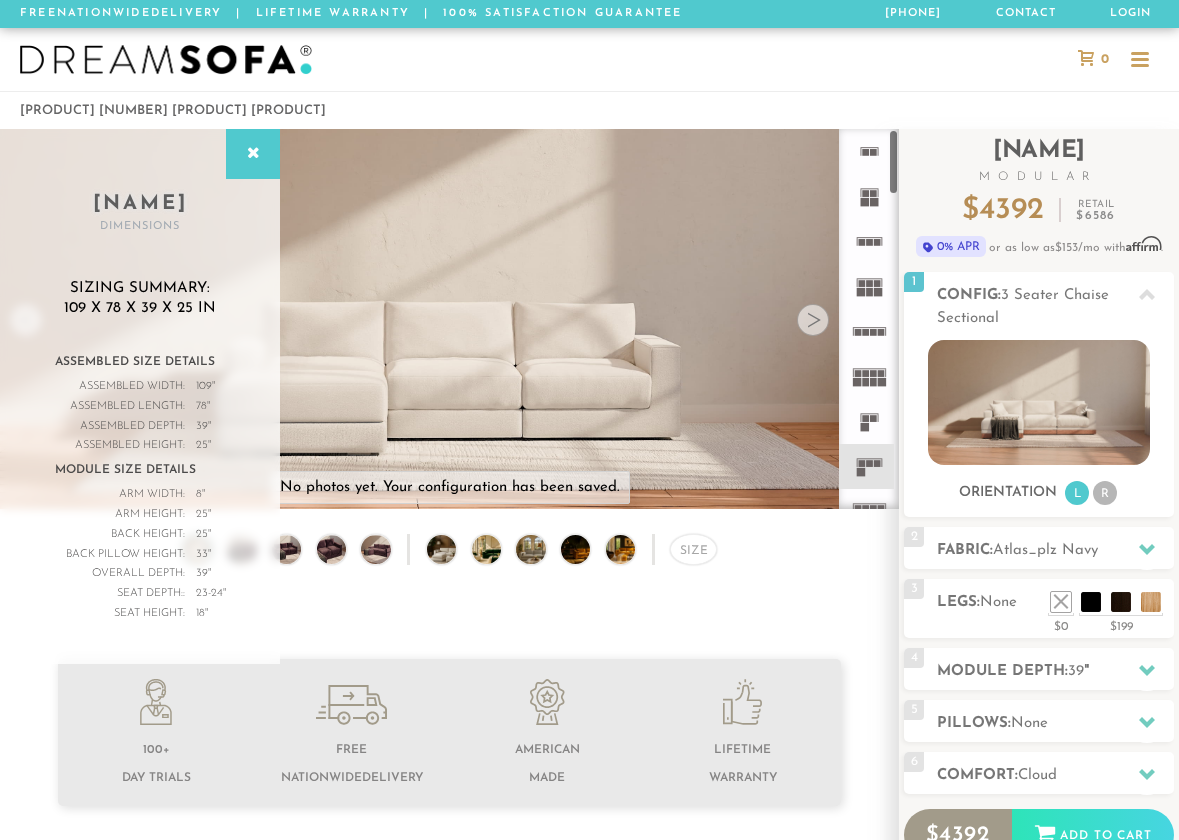click 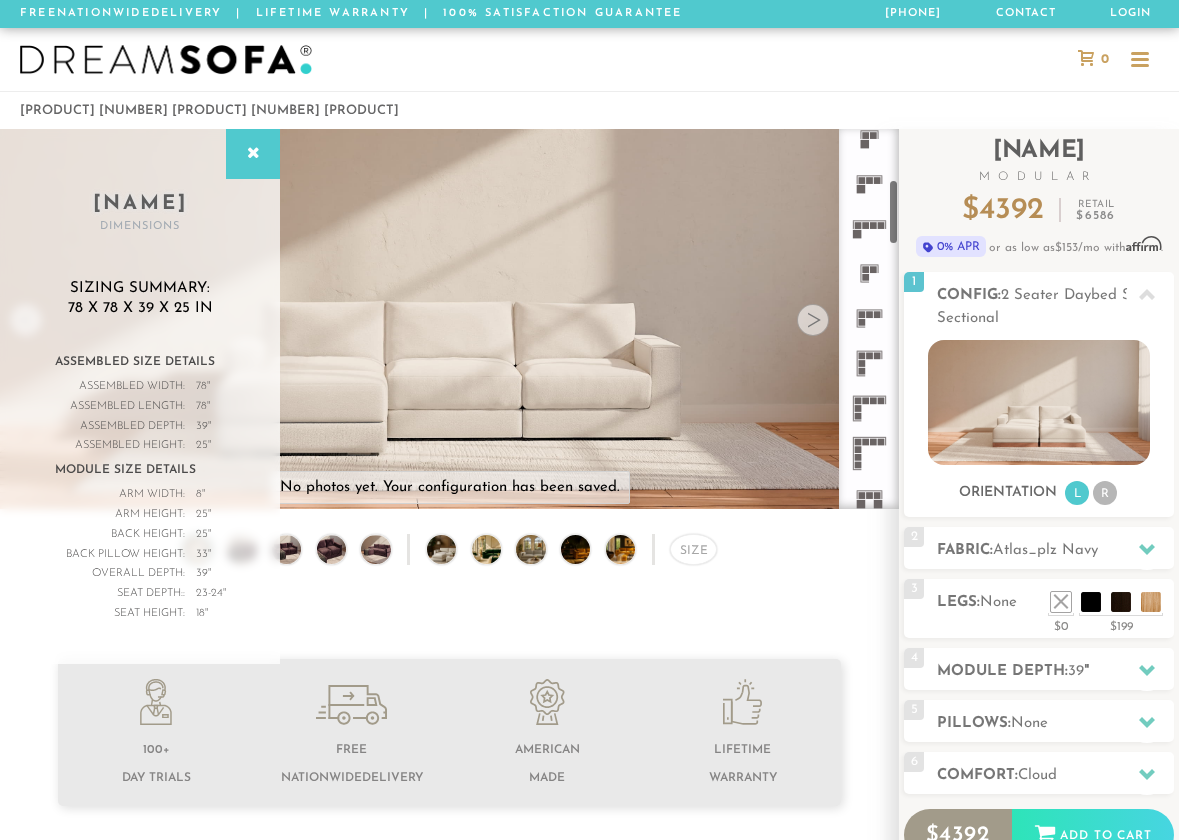 scroll, scrollTop: 284, scrollLeft: 0, axis: vertical 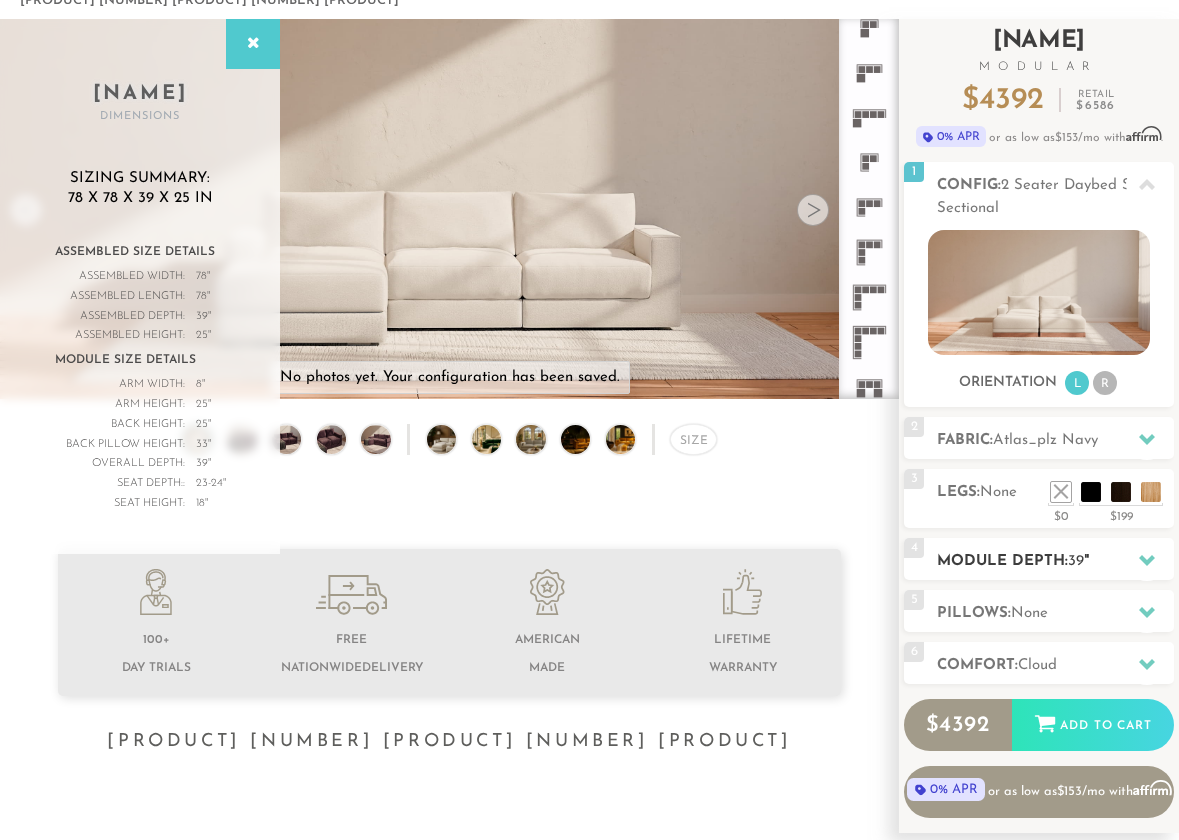 click on "Module Depth:  39 "" at bounding box center (1055, 561) 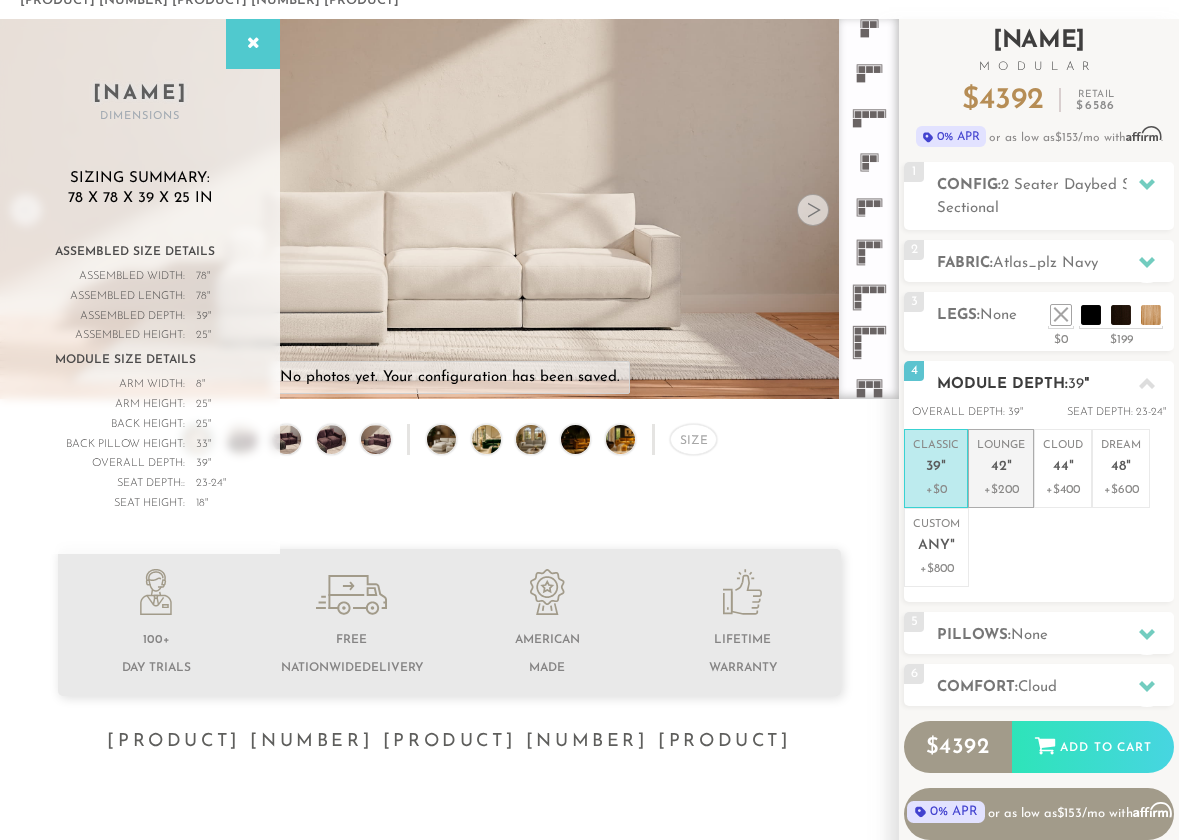 click on "42" at bounding box center [999, 467] 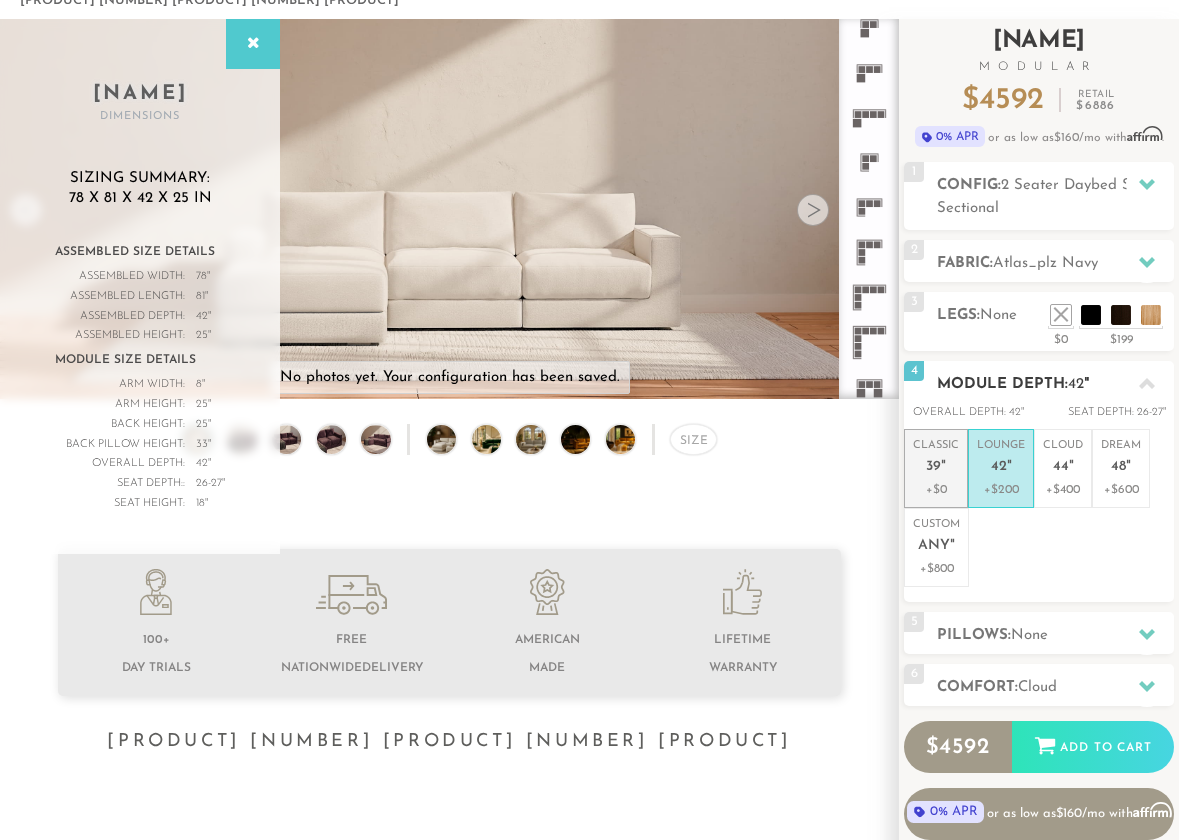 click on """ at bounding box center (943, 467) 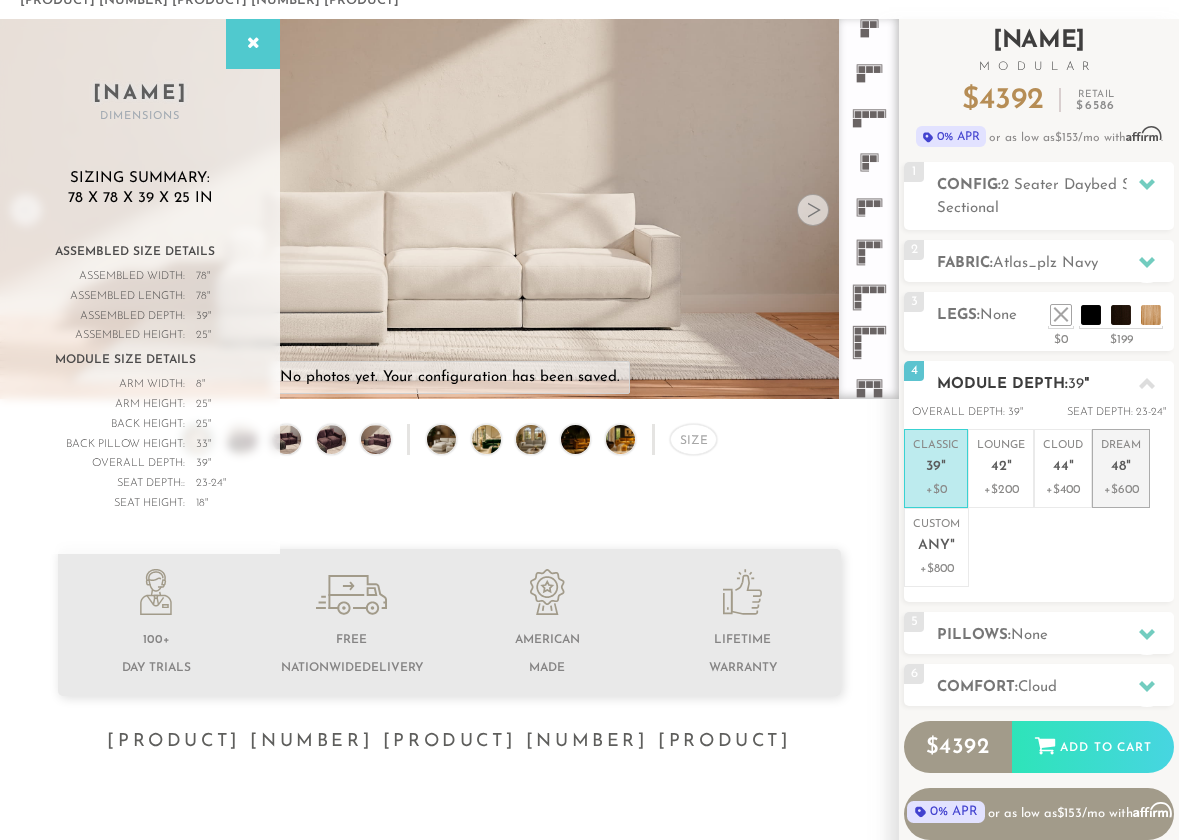 click on "48" at bounding box center [1118, 467] 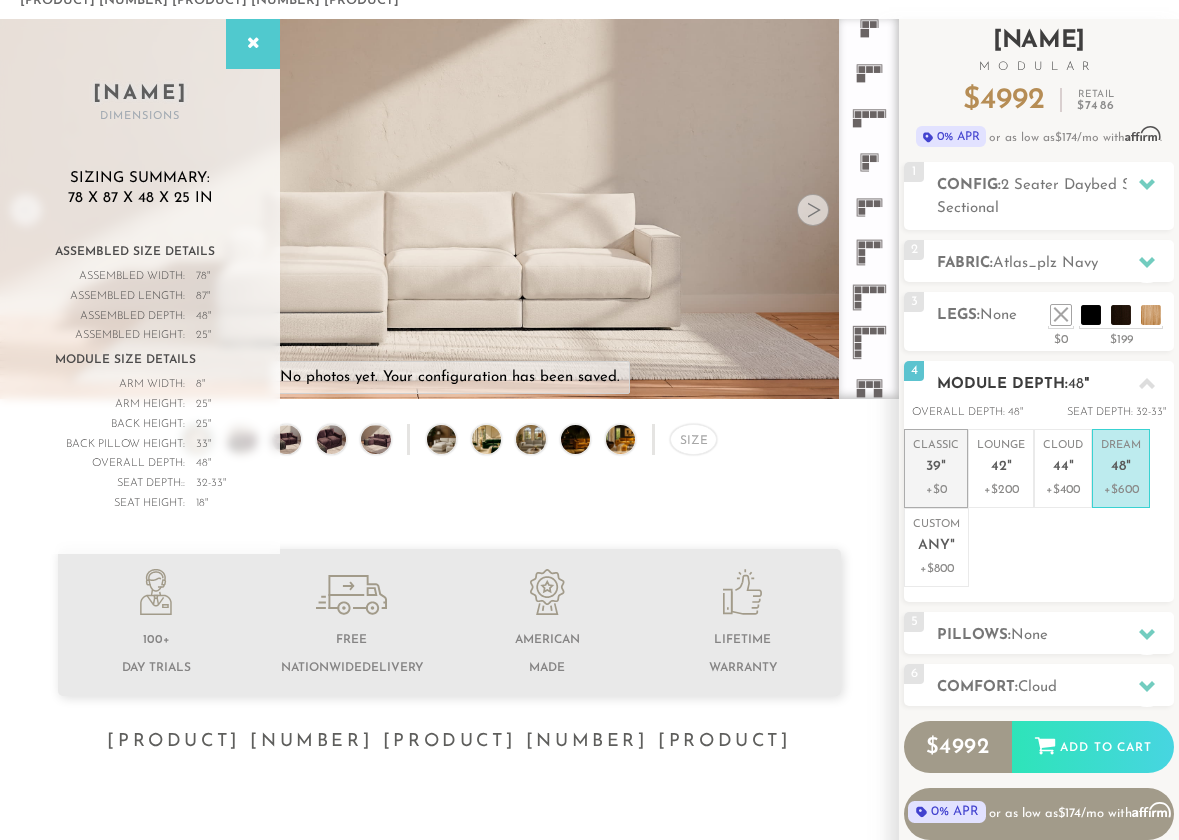 click on """ at bounding box center (943, 467) 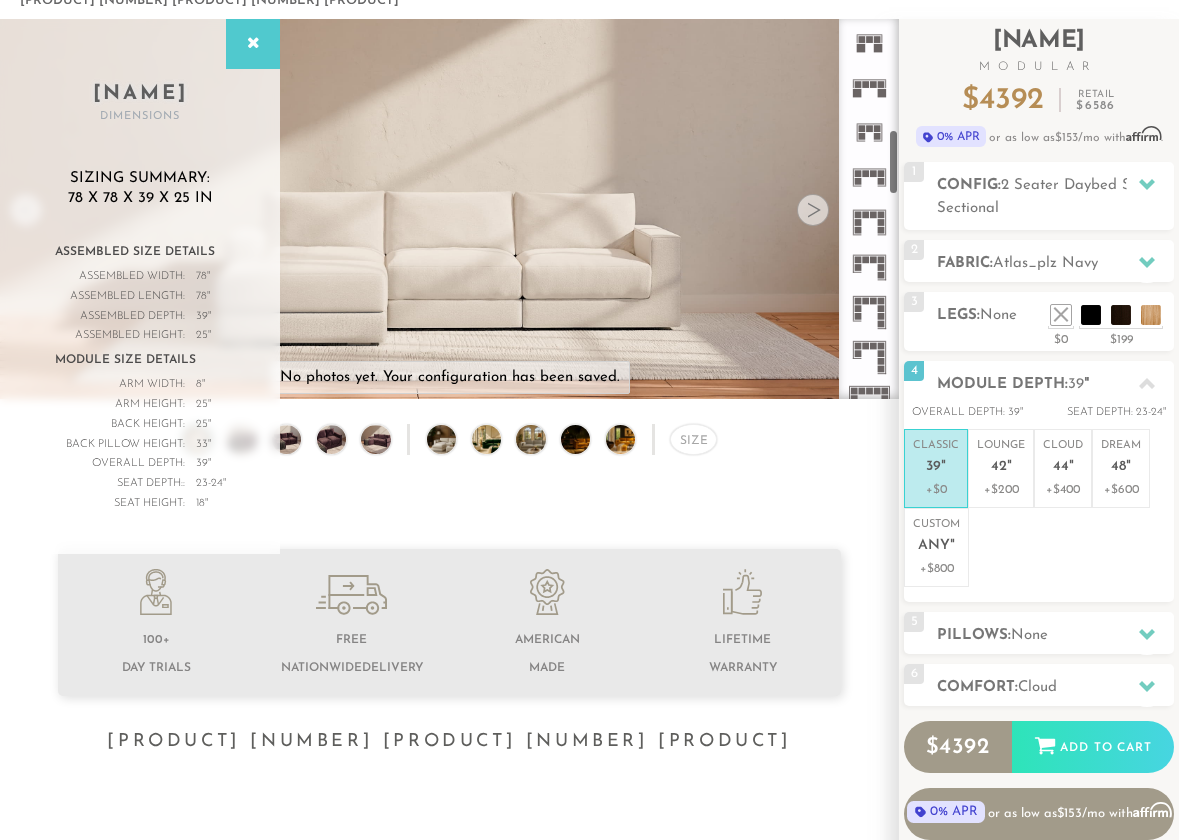 scroll, scrollTop: 658, scrollLeft: 0, axis: vertical 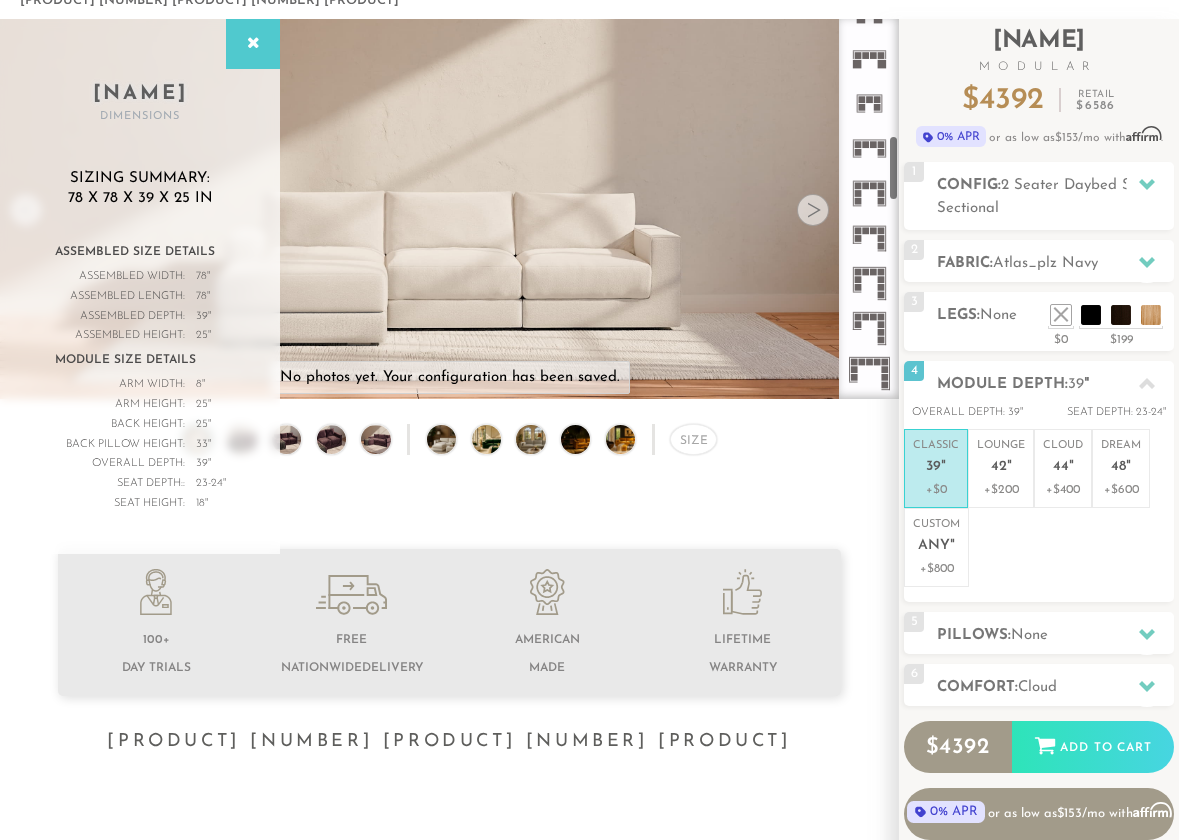 click 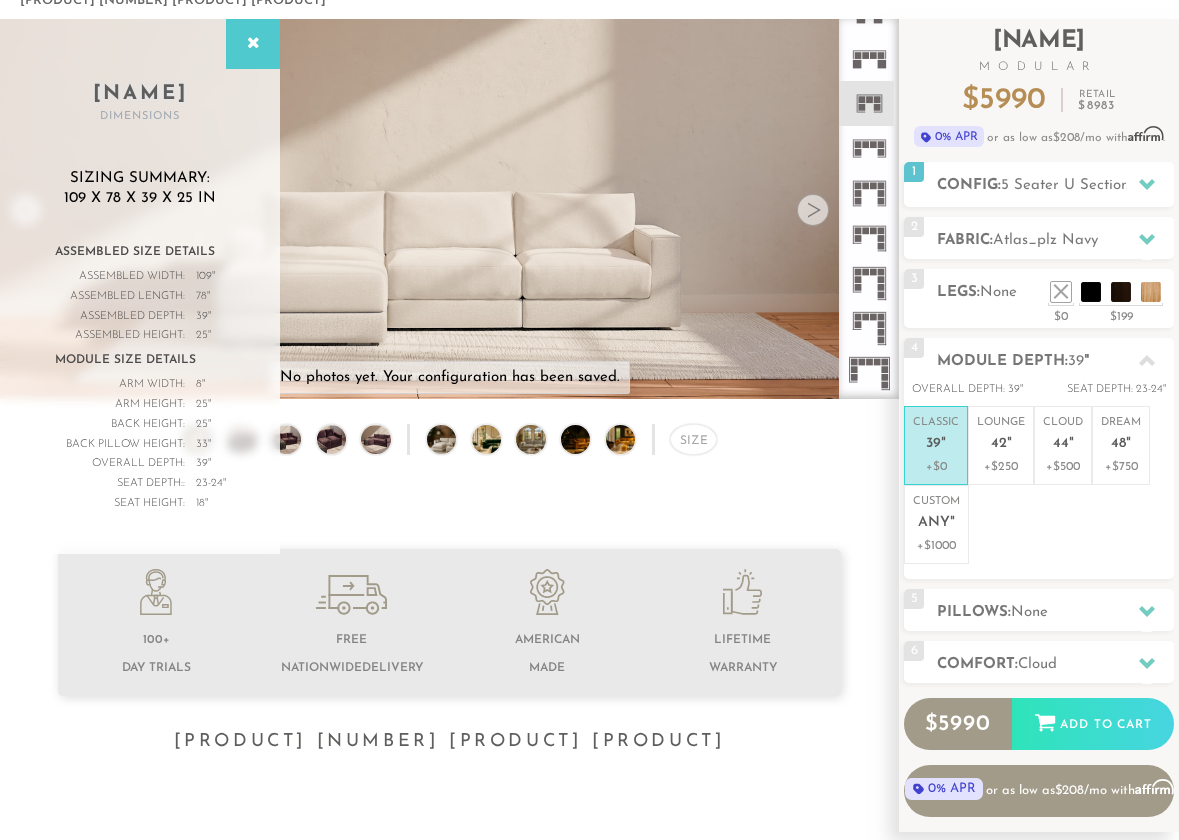 click 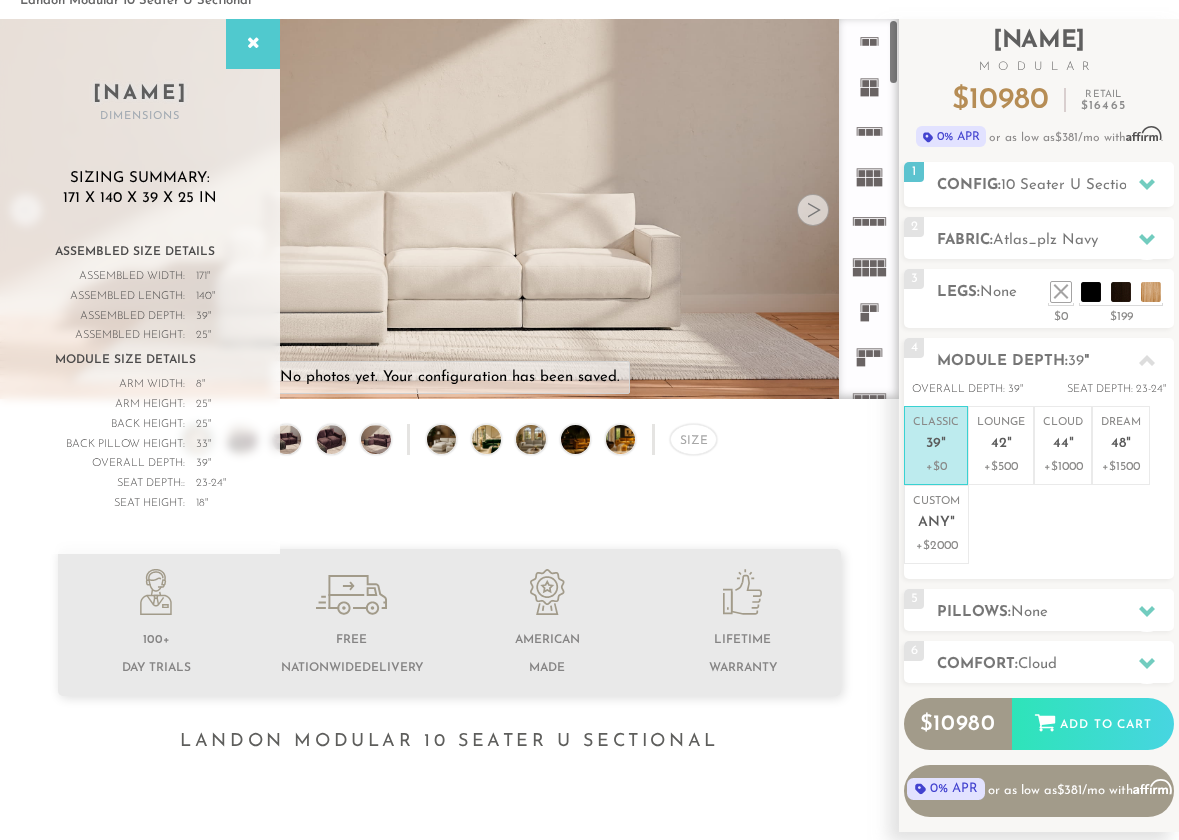 scroll, scrollTop: 0, scrollLeft: 0, axis: both 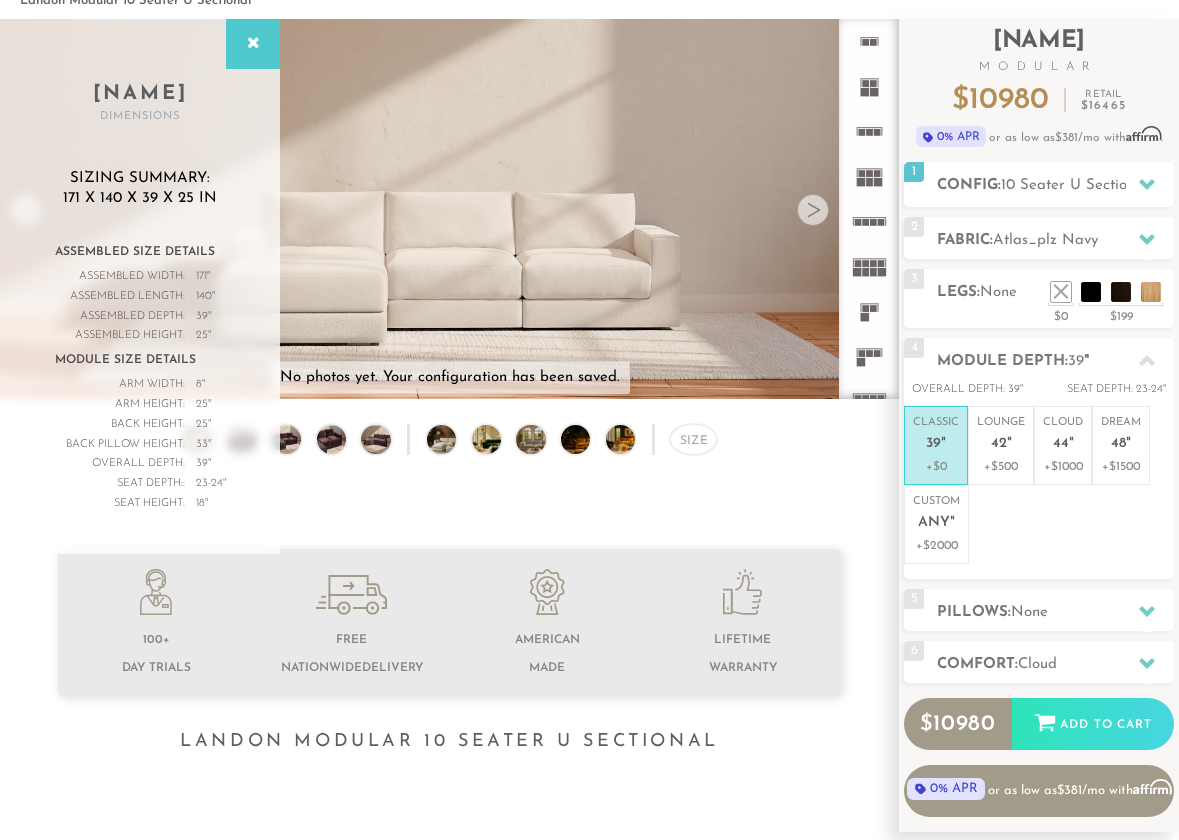 click 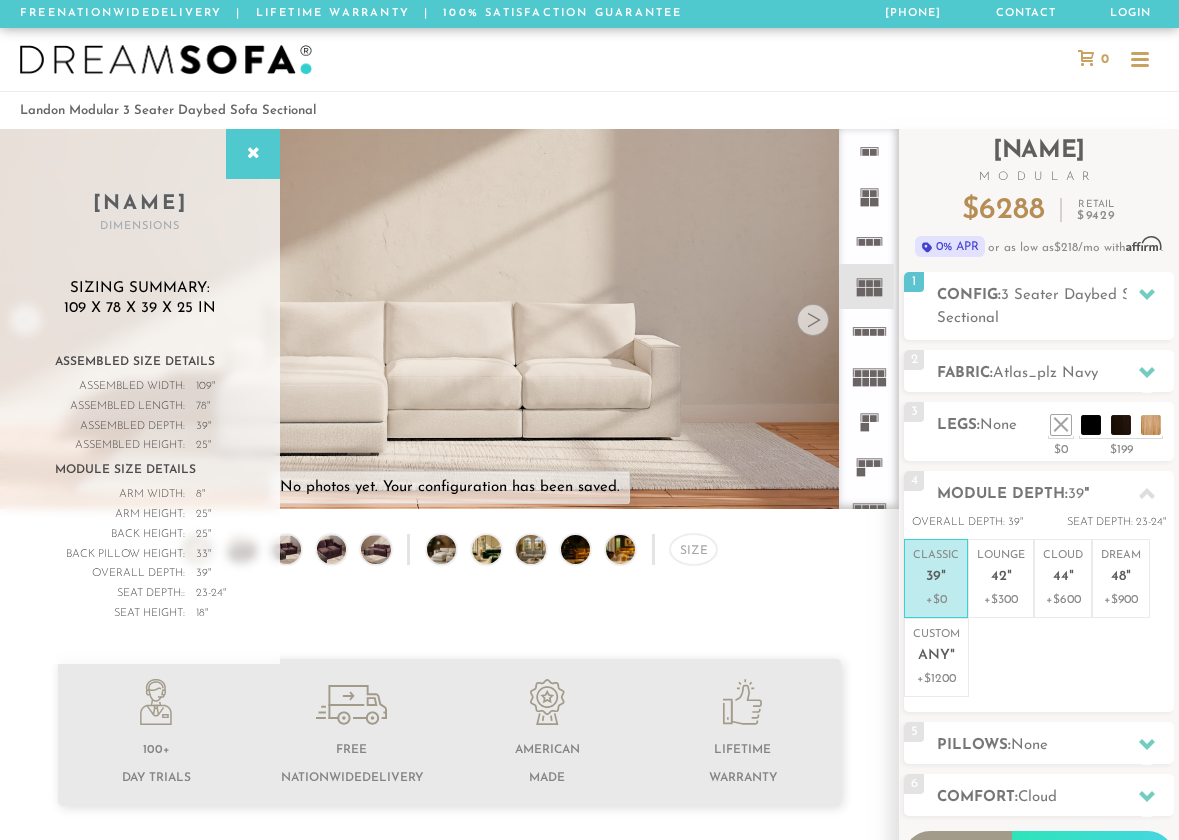scroll, scrollTop: 0, scrollLeft: 0, axis: both 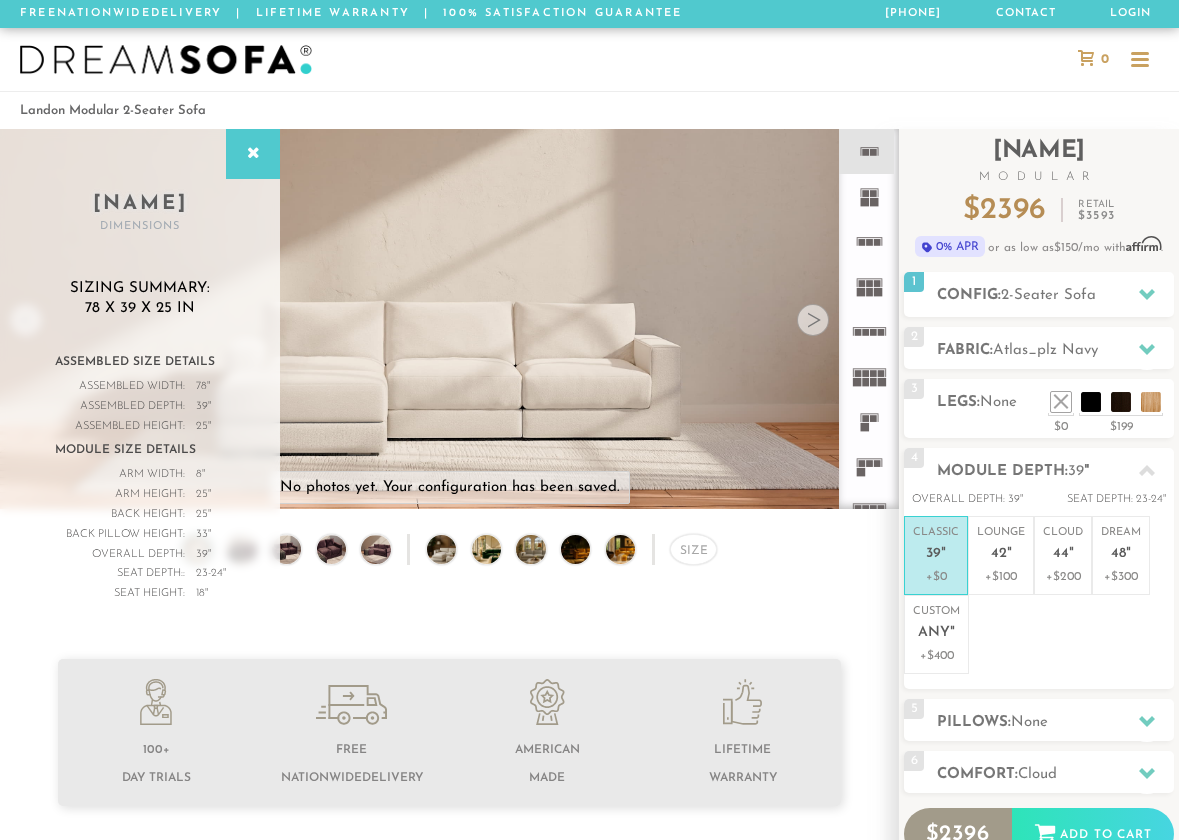 click 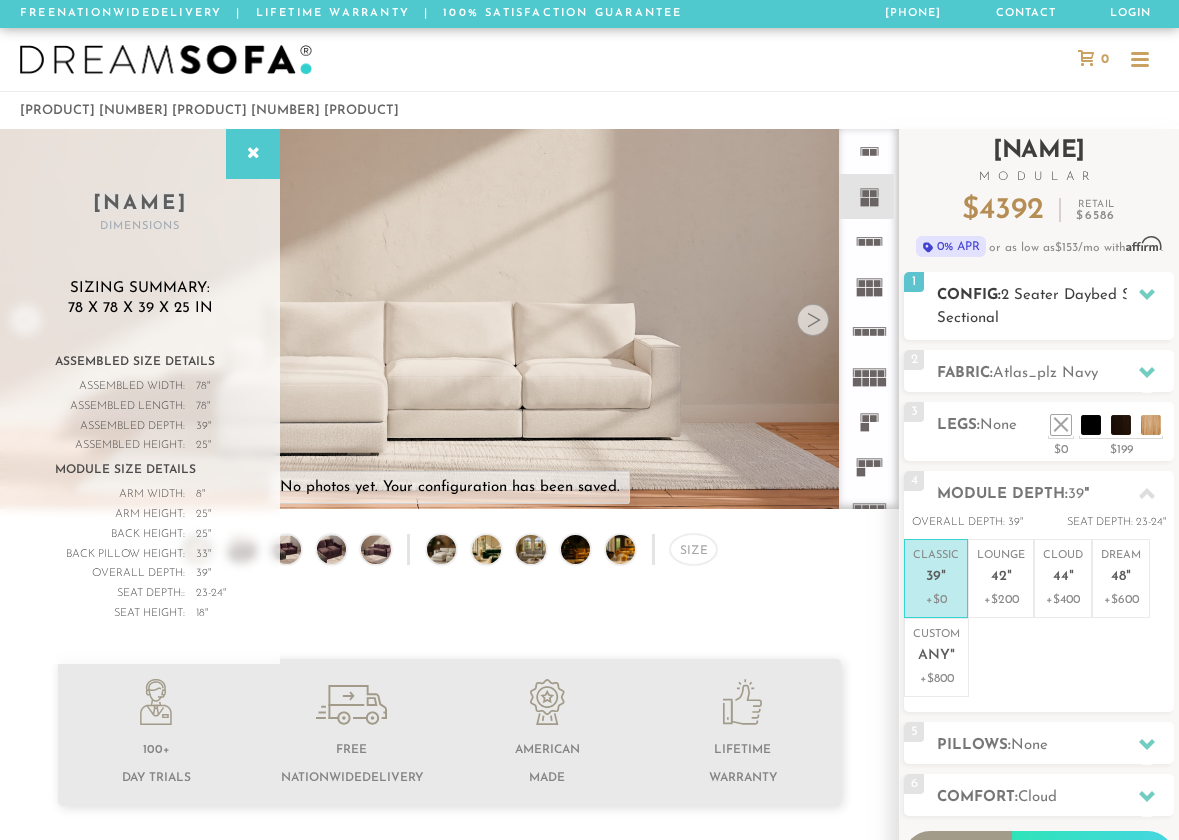 click on "2 Seater Daybed Sofa Sectional" at bounding box center [1045, 307] 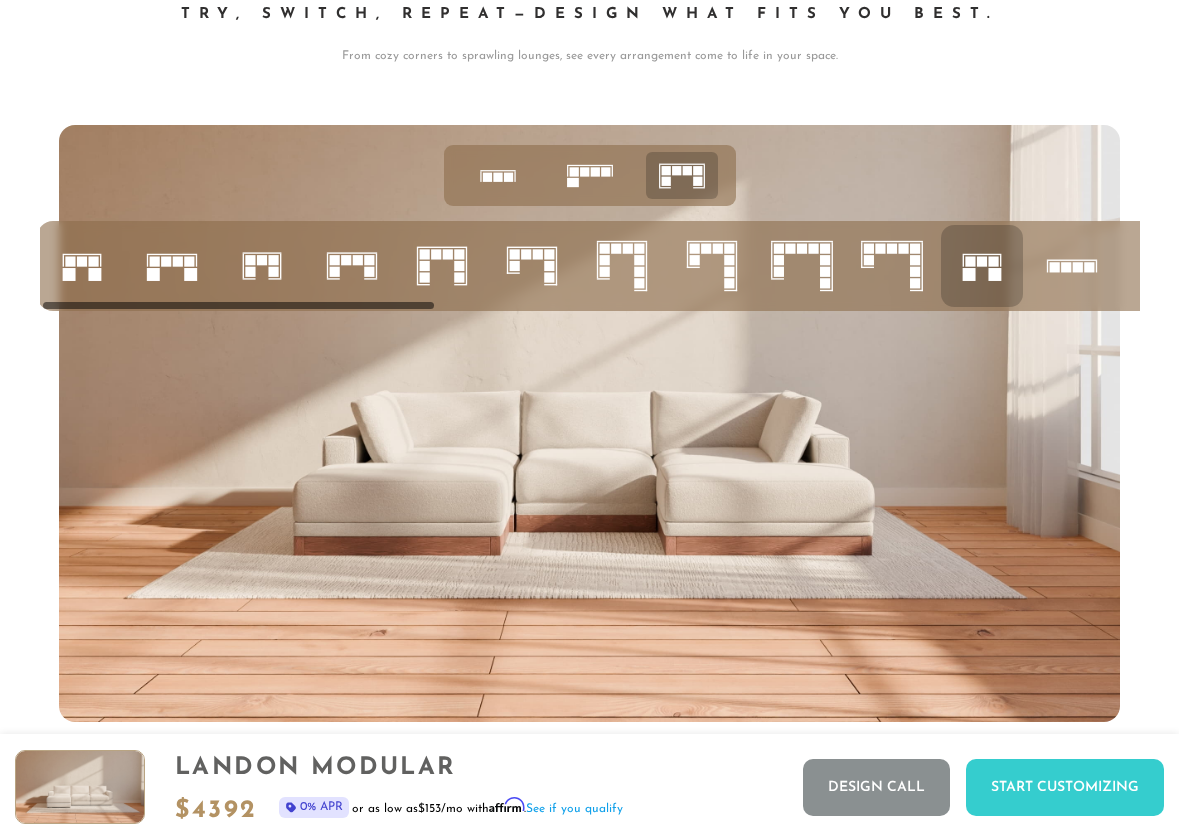 scroll, scrollTop: 6991, scrollLeft: 0, axis: vertical 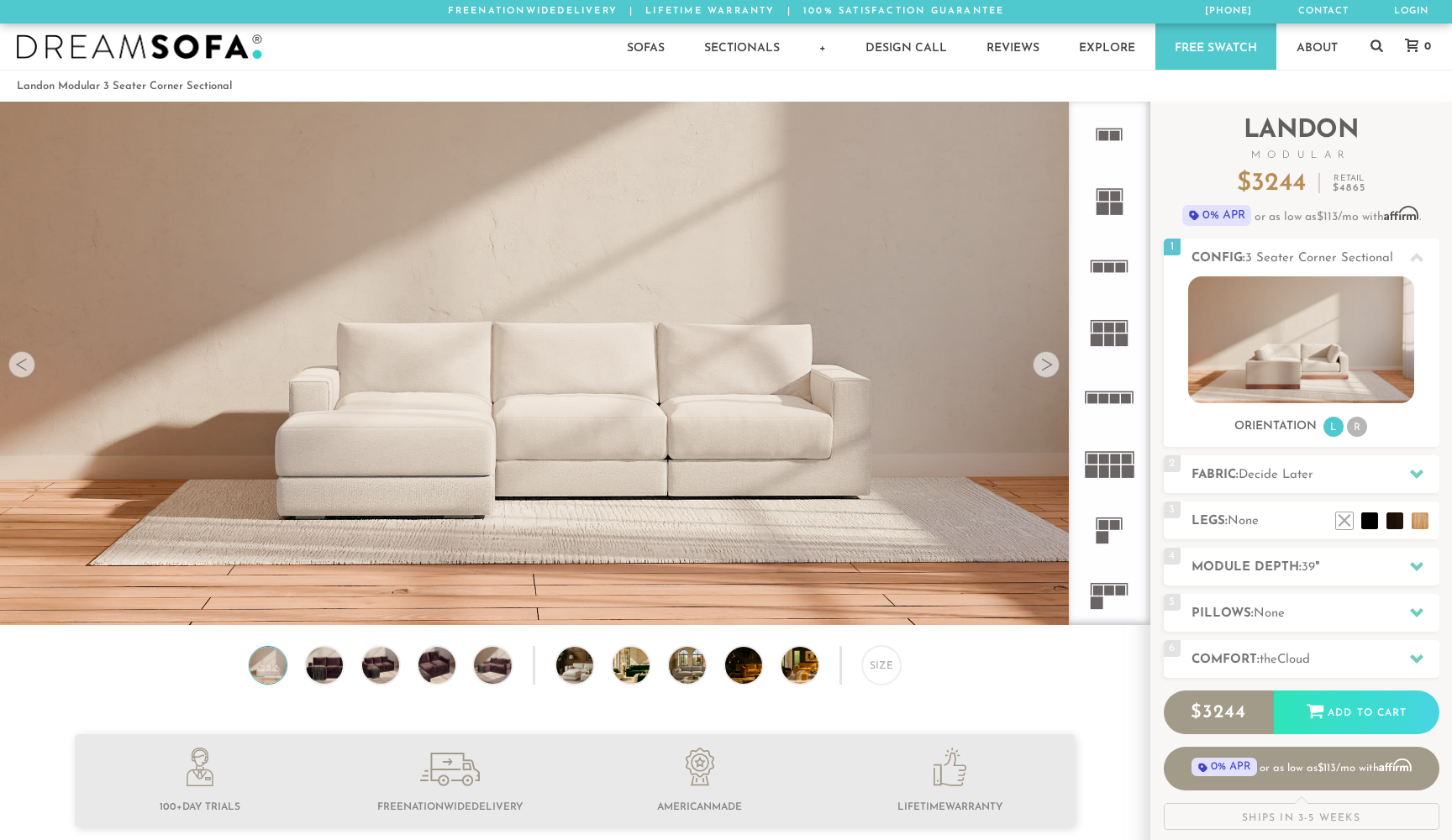 click 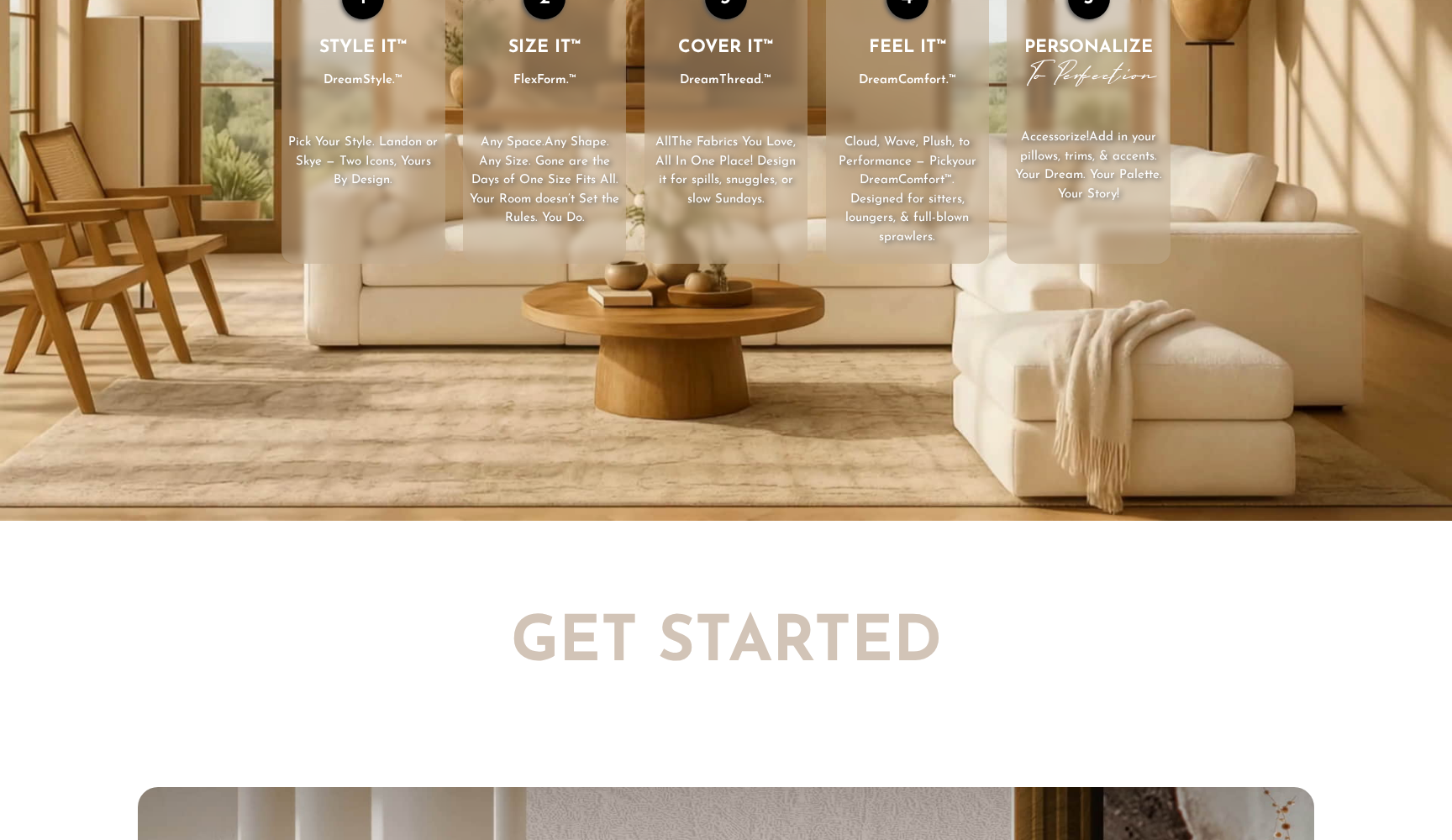 scroll, scrollTop: 3144, scrollLeft: 0, axis: vertical 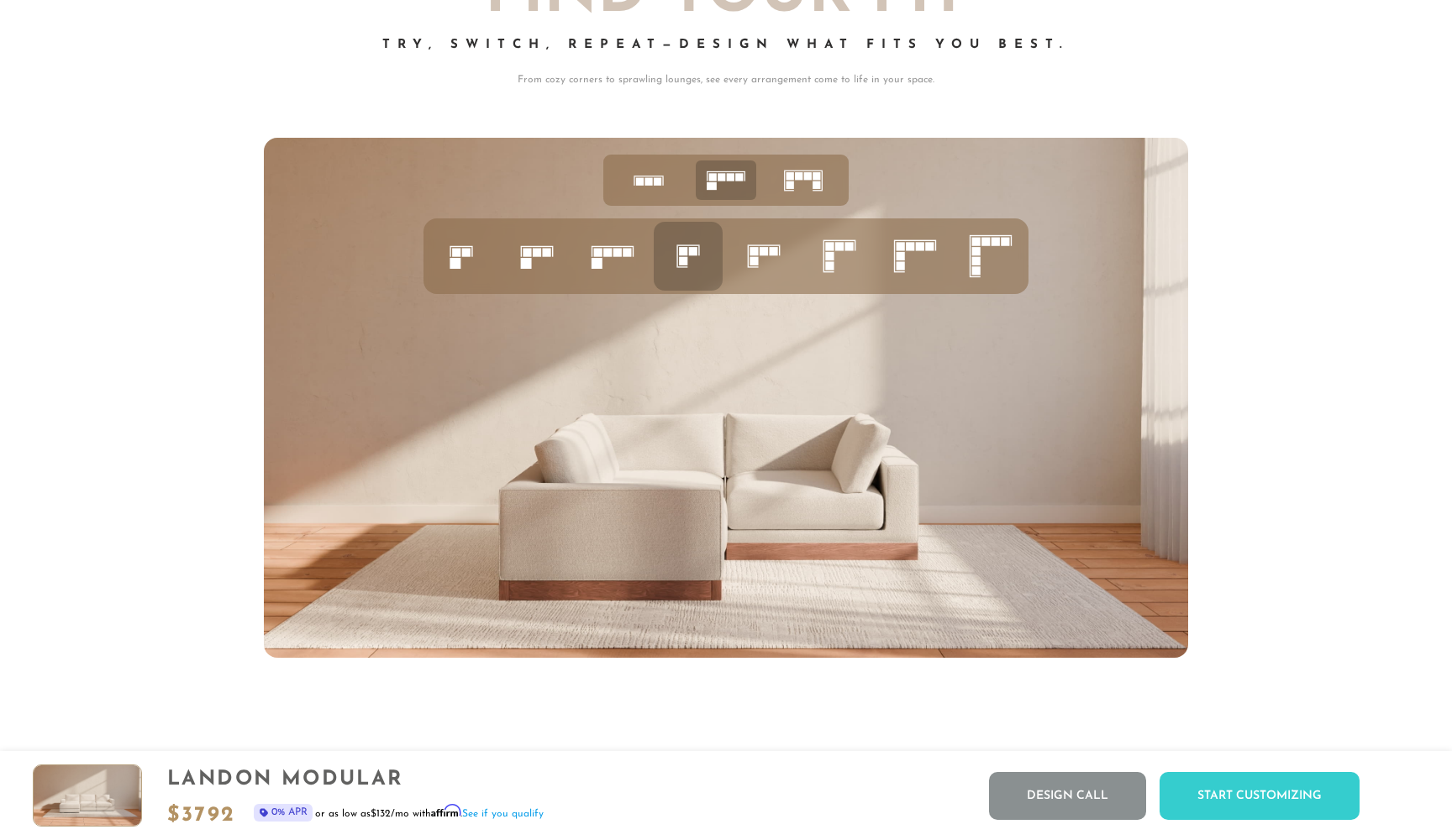 click 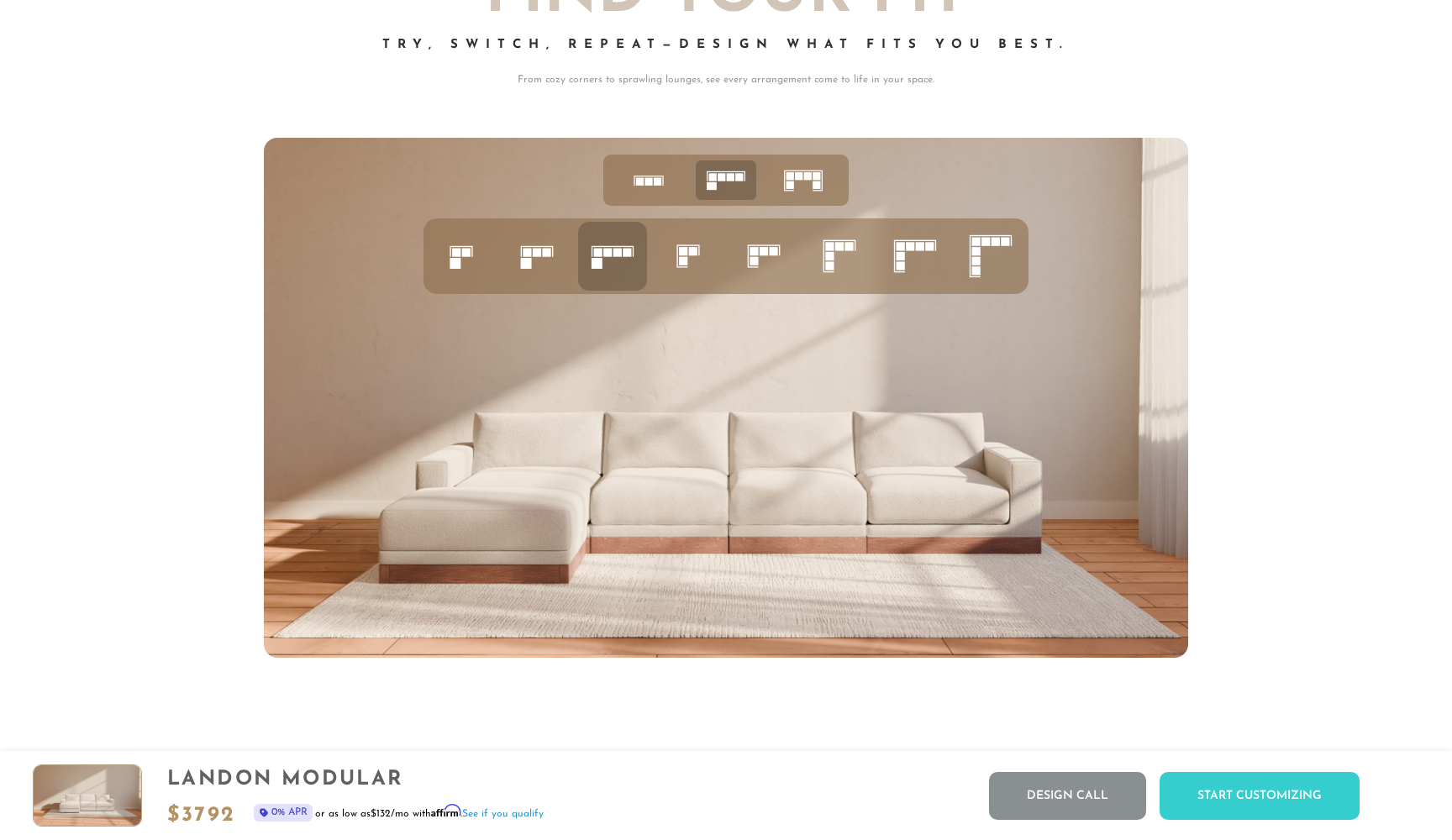 click 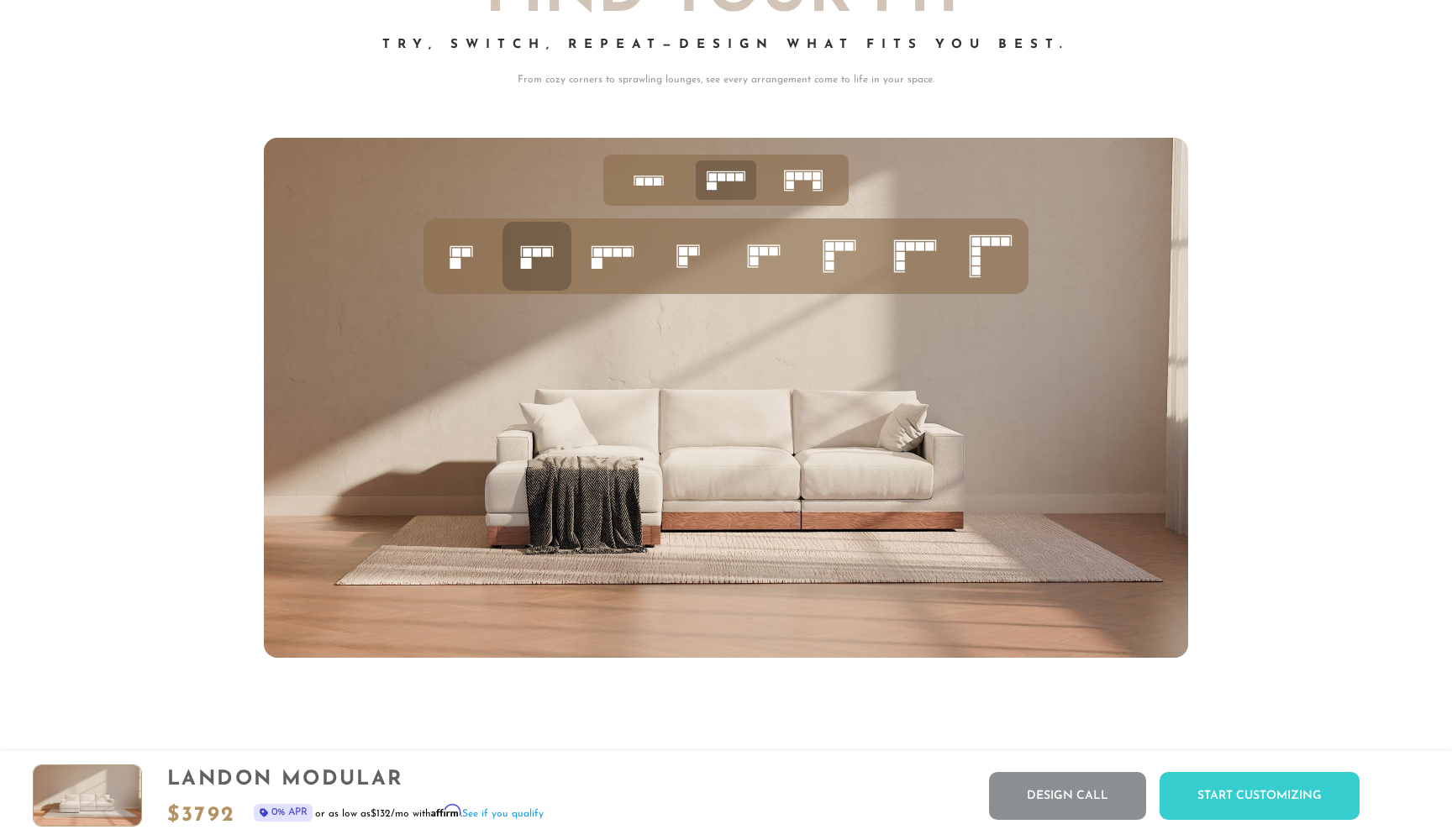 click 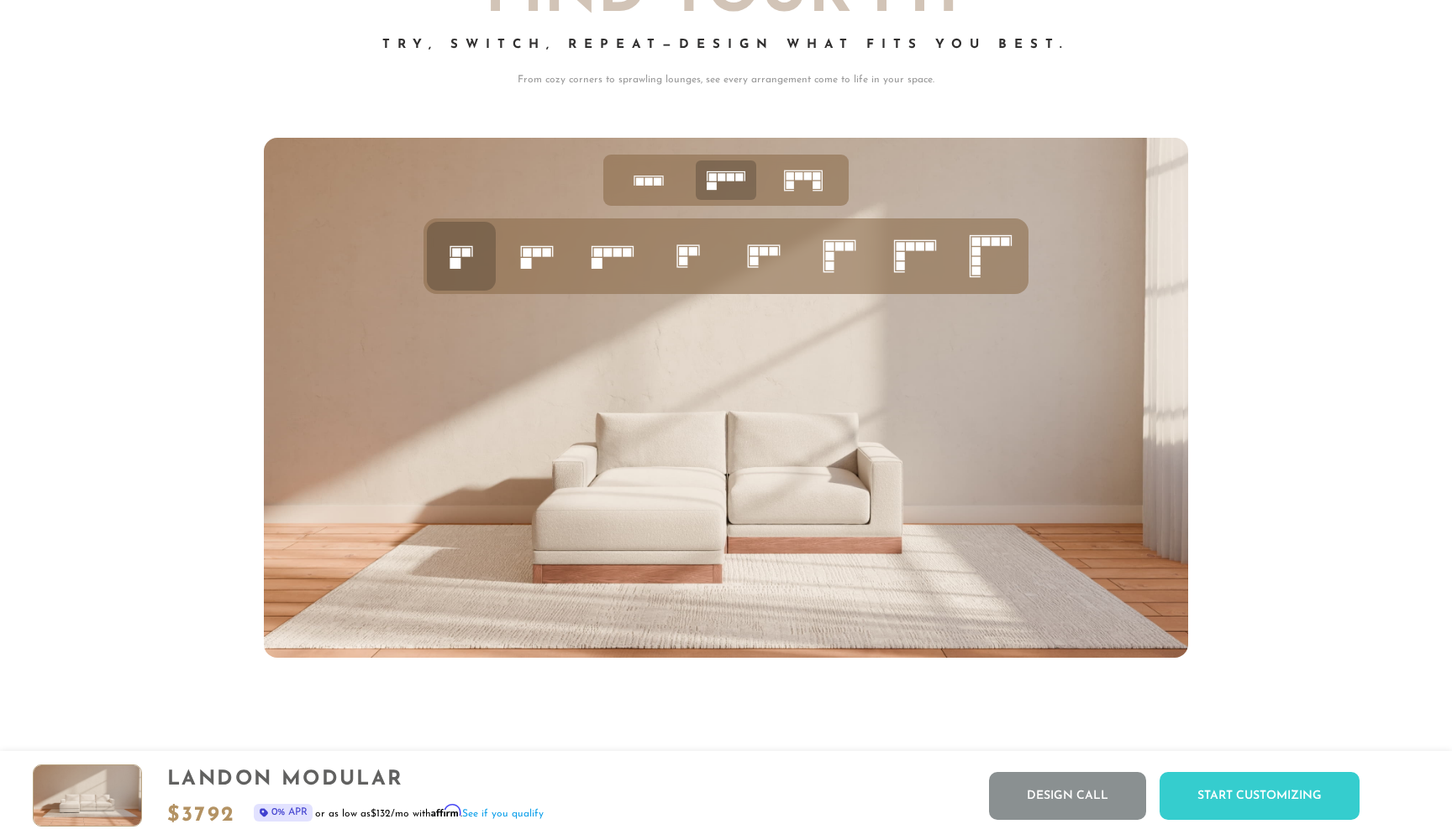 click 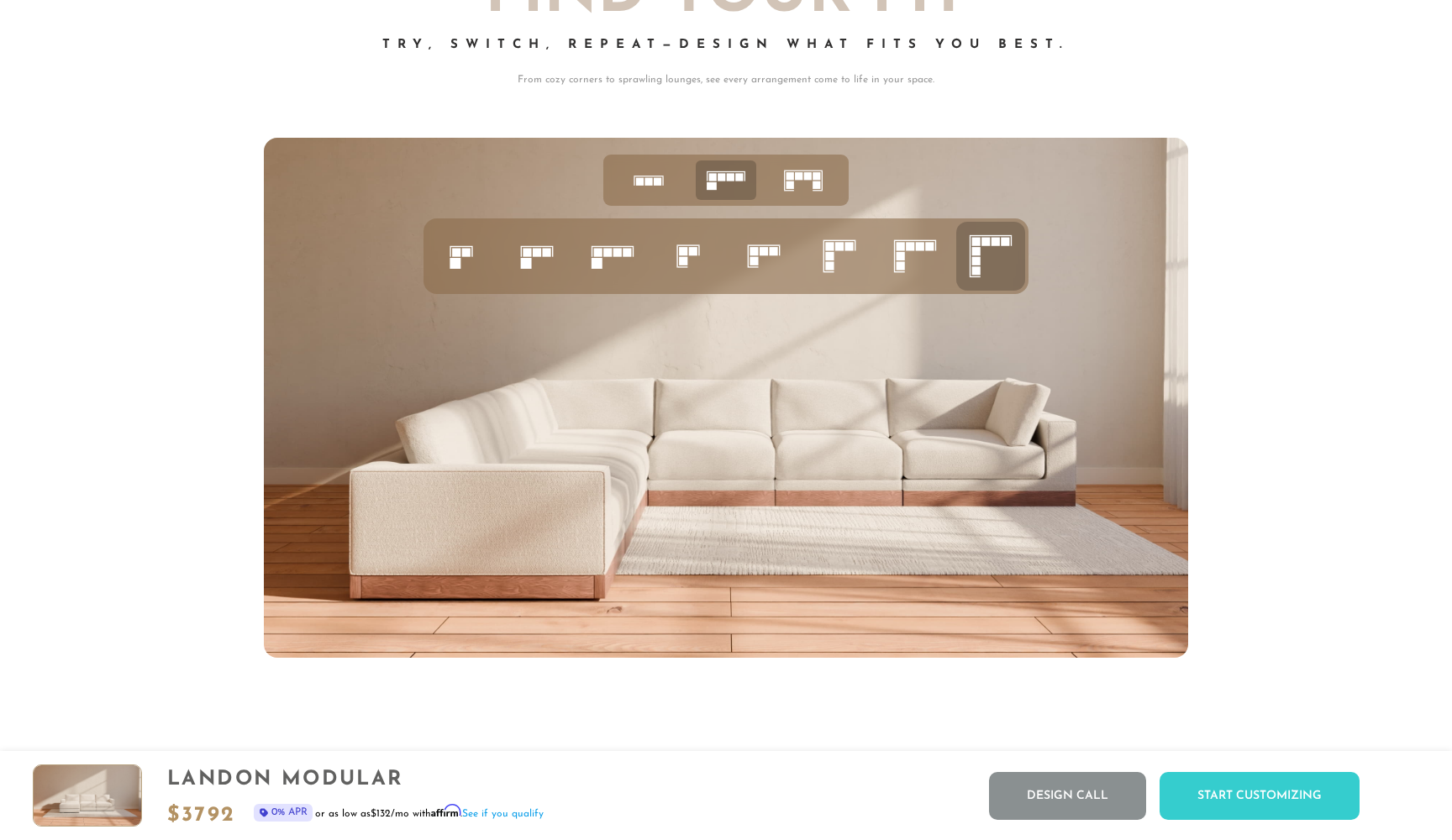 scroll, scrollTop: 6899, scrollLeft: 0, axis: vertical 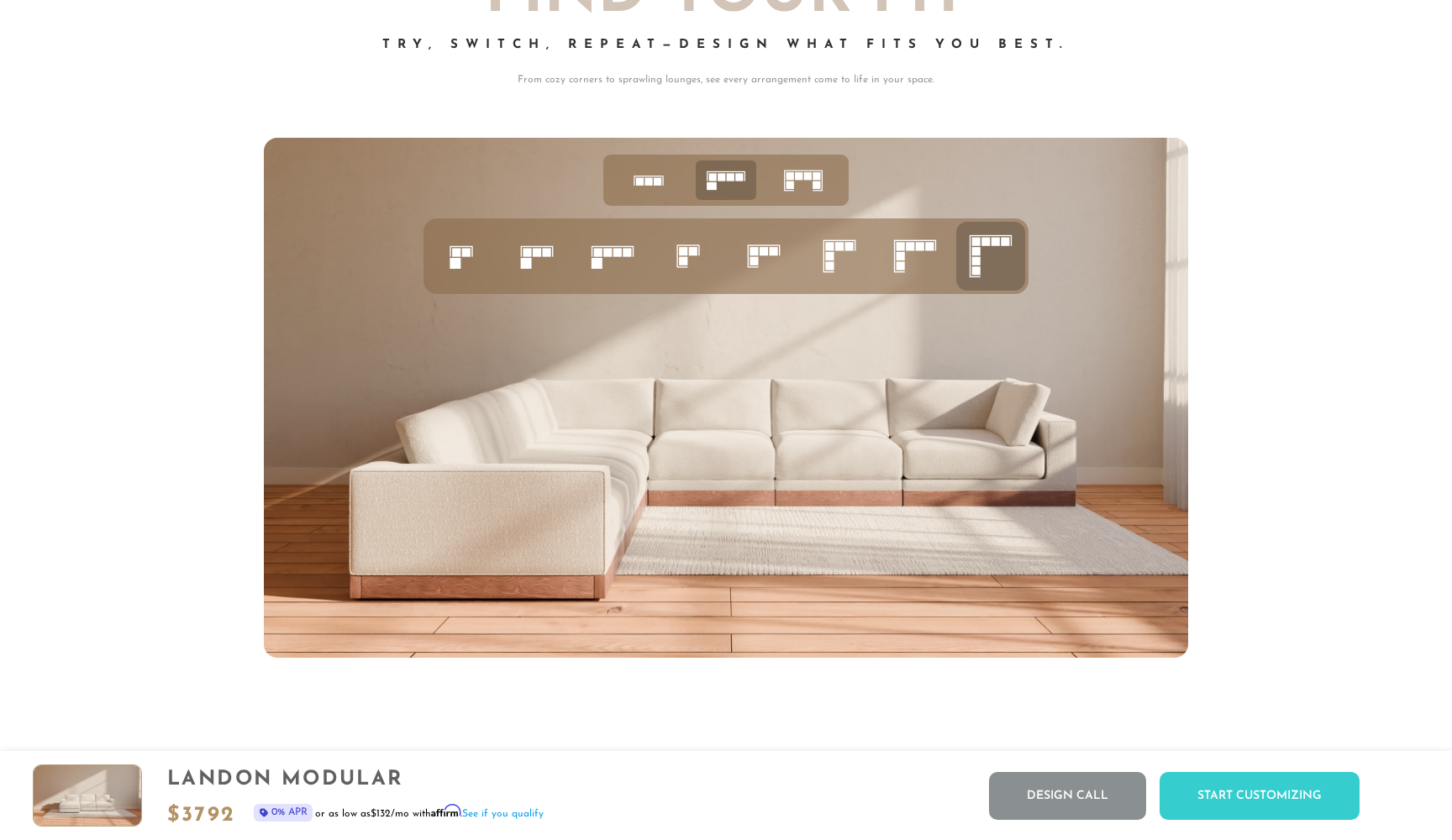 click 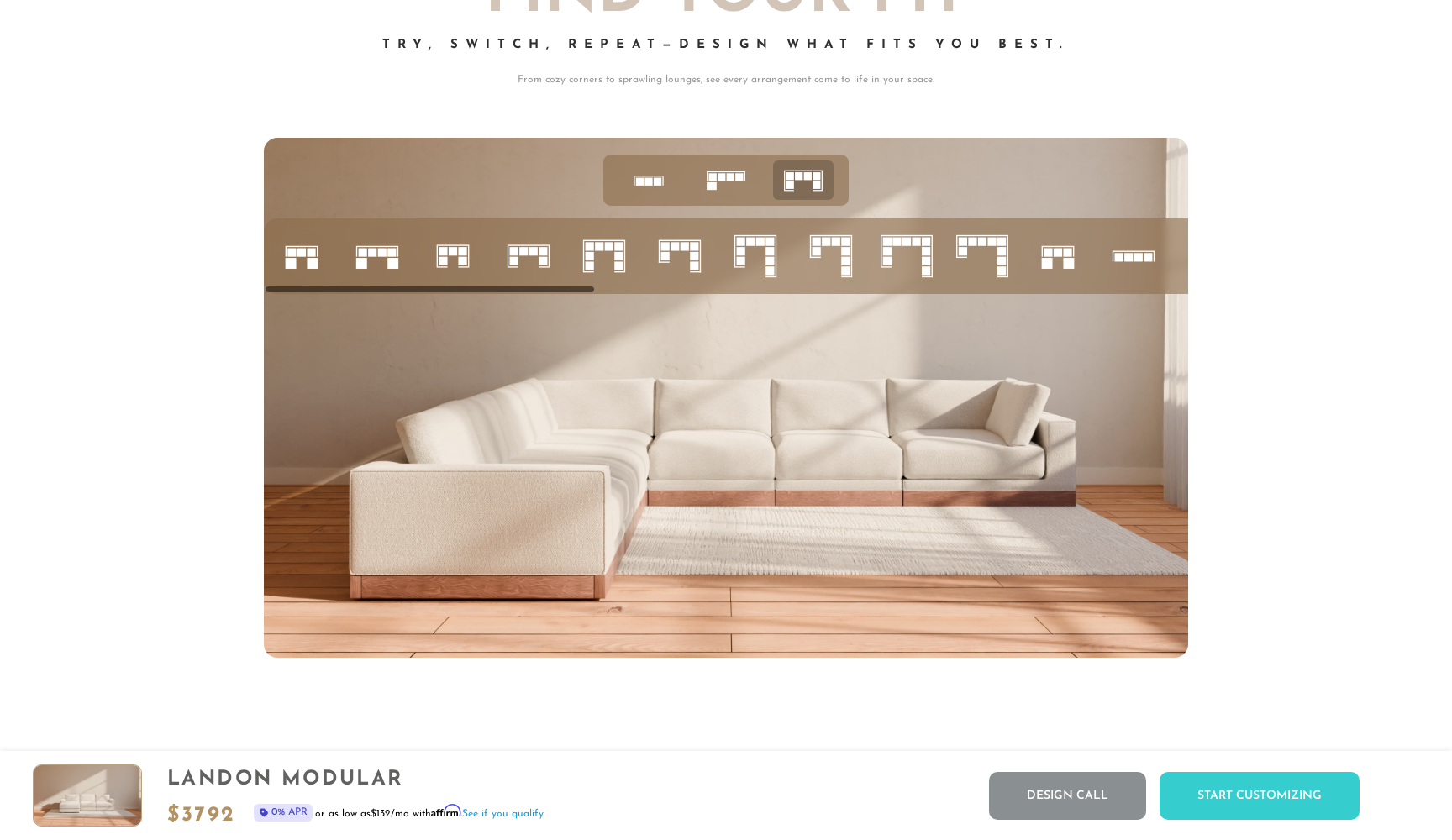 click 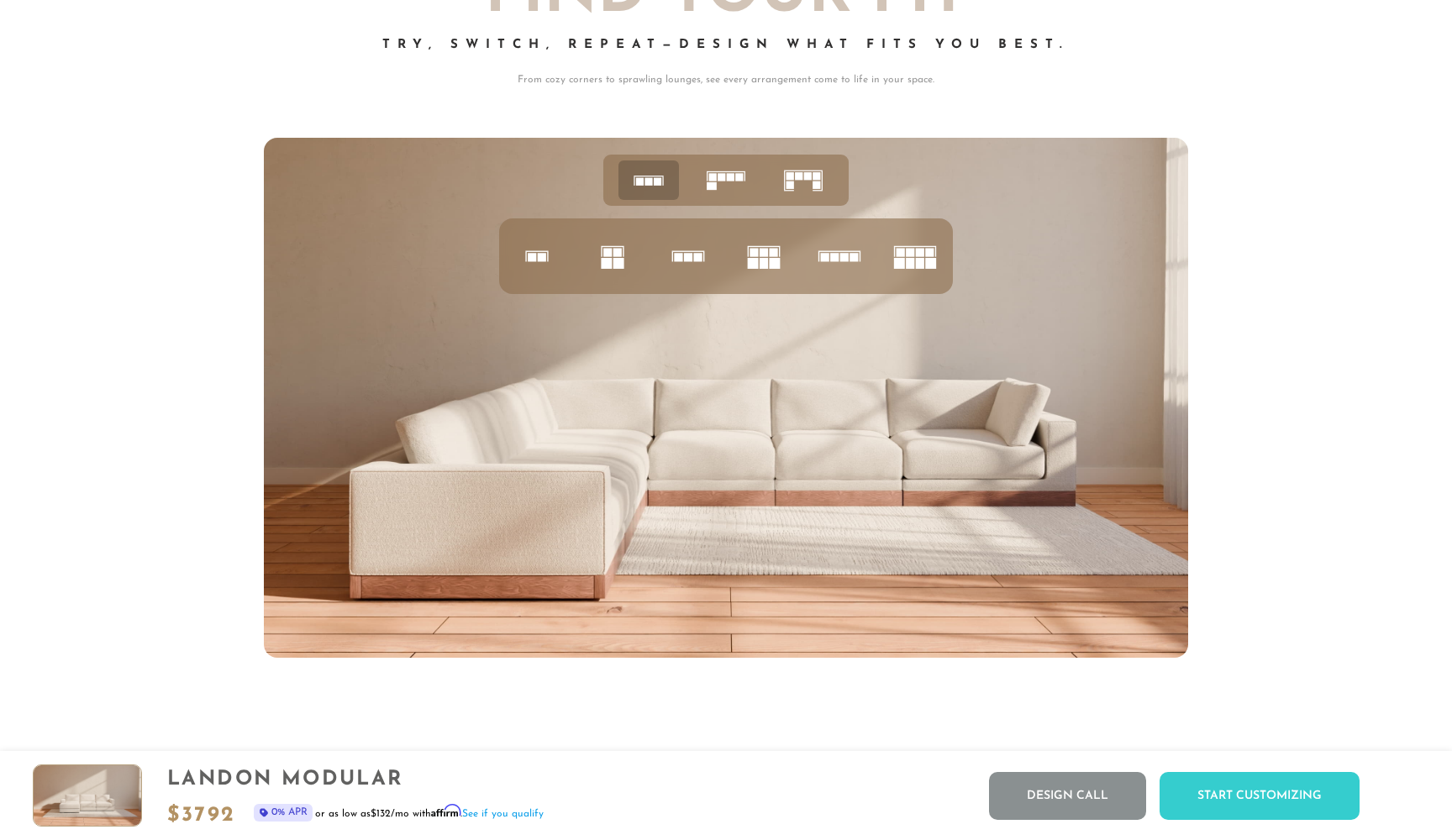 click 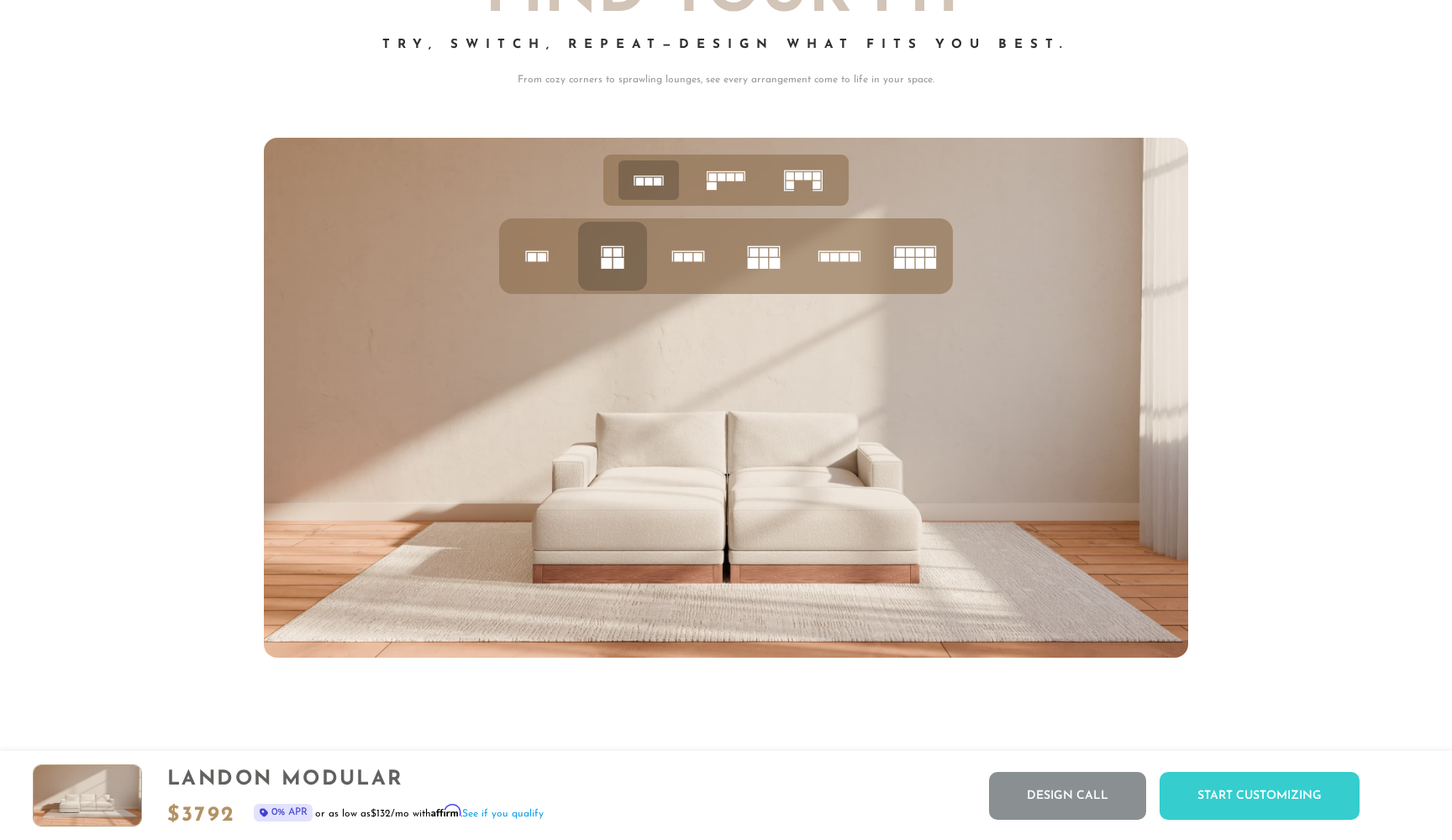 click 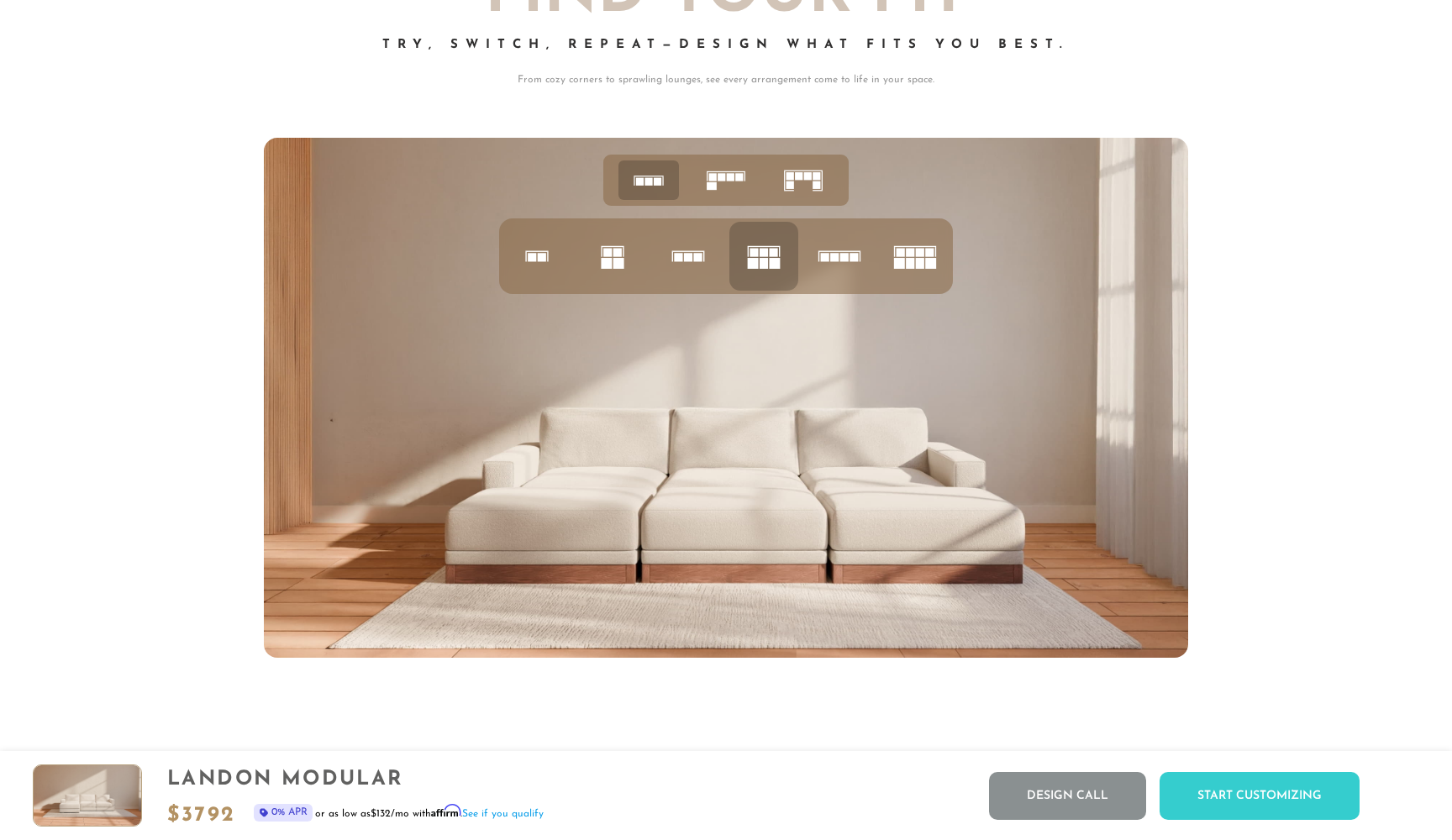 click 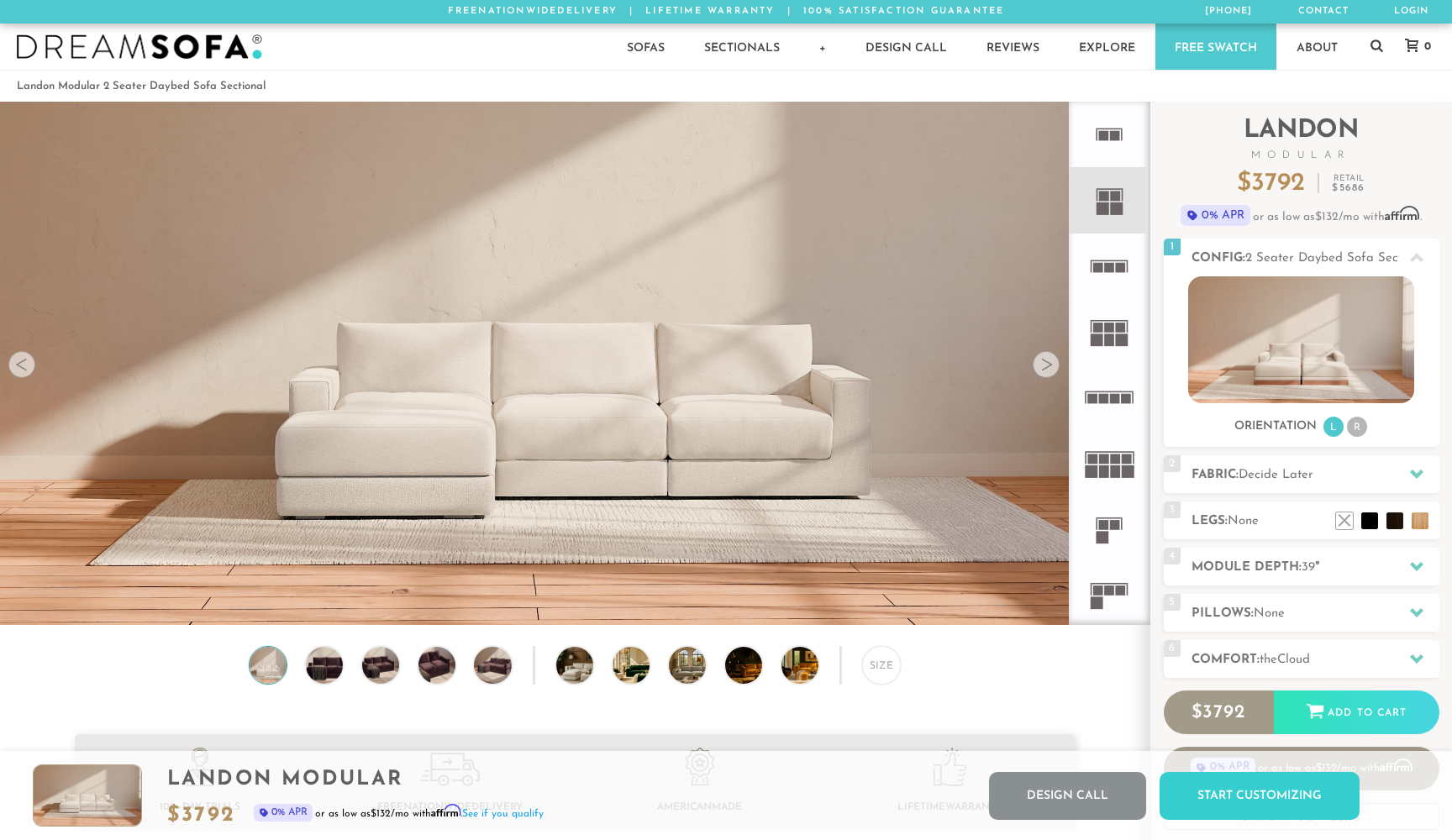 scroll, scrollTop: 0, scrollLeft: 0, axis: both 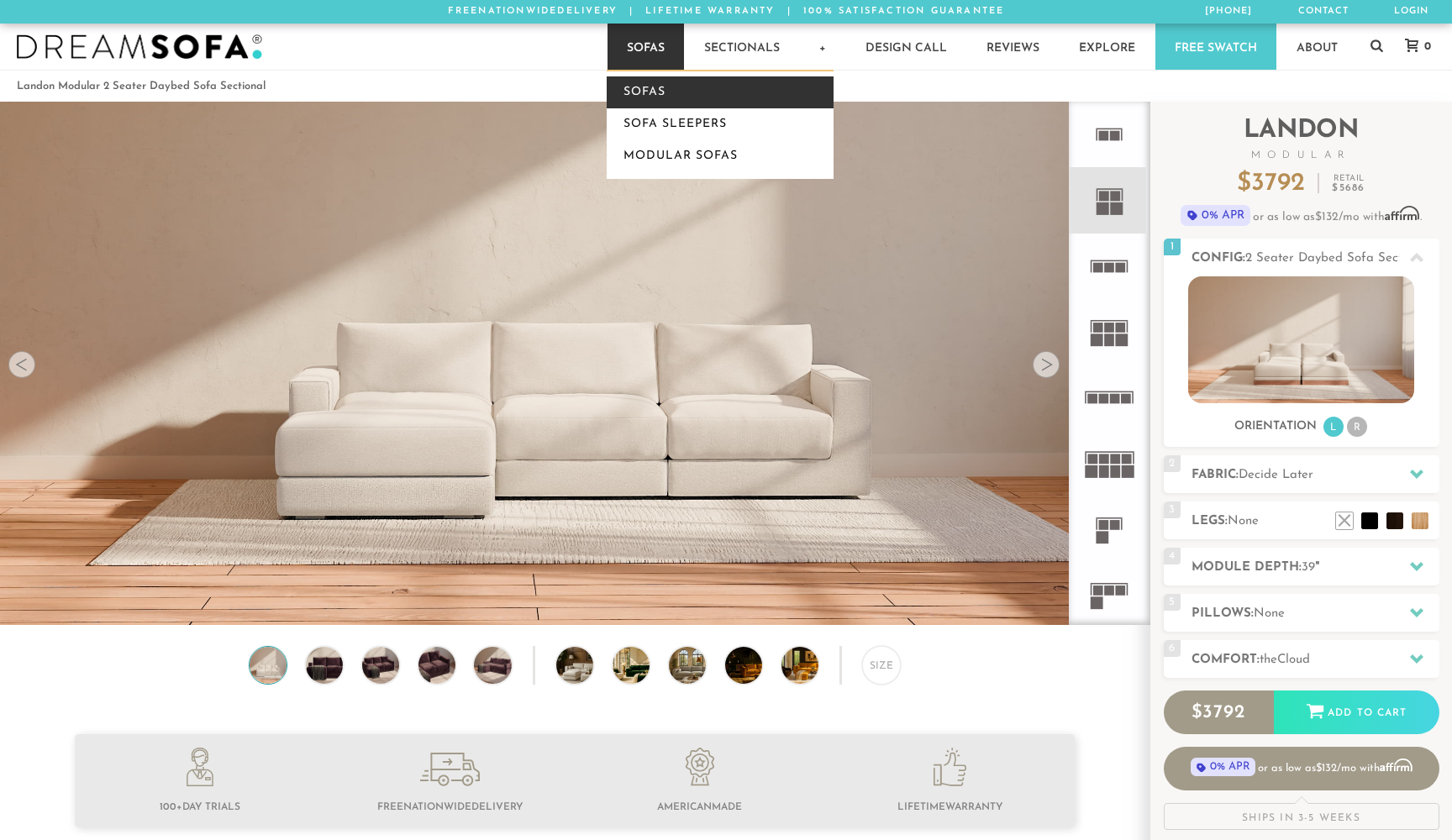 click on "Sofas" at bounding box center [720, 92] 